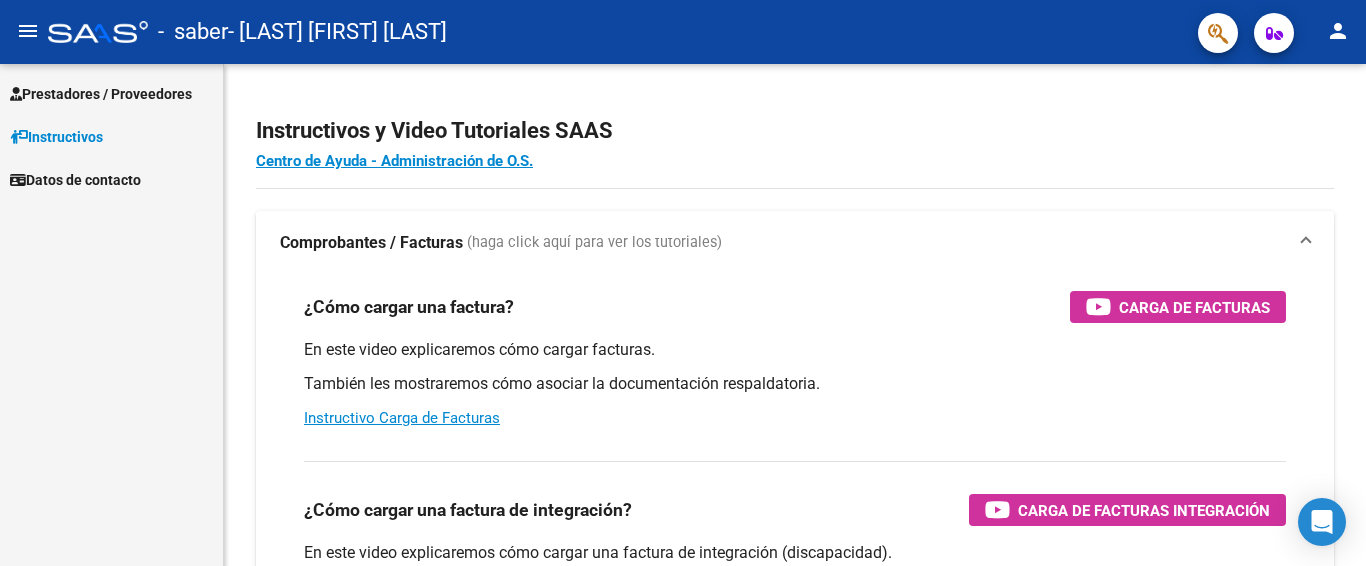 scroll, scrollTop: 0, scrollLeft: 0, axis: both 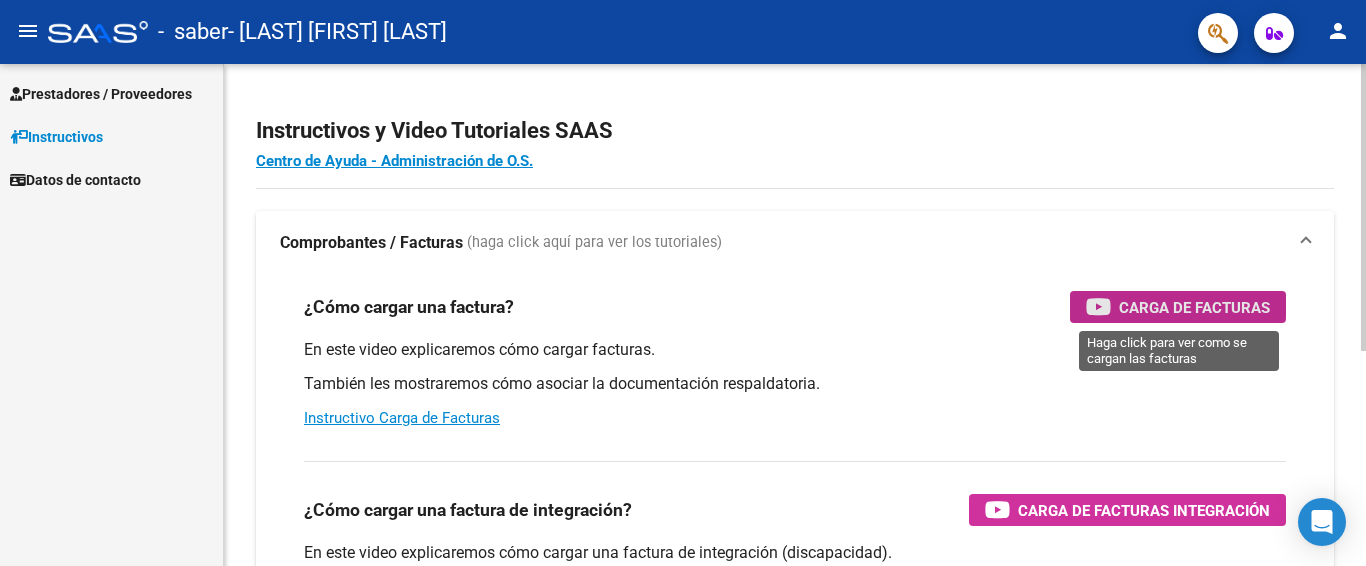 click on "Carga de Facturas" at bounding box center [1194, 307] 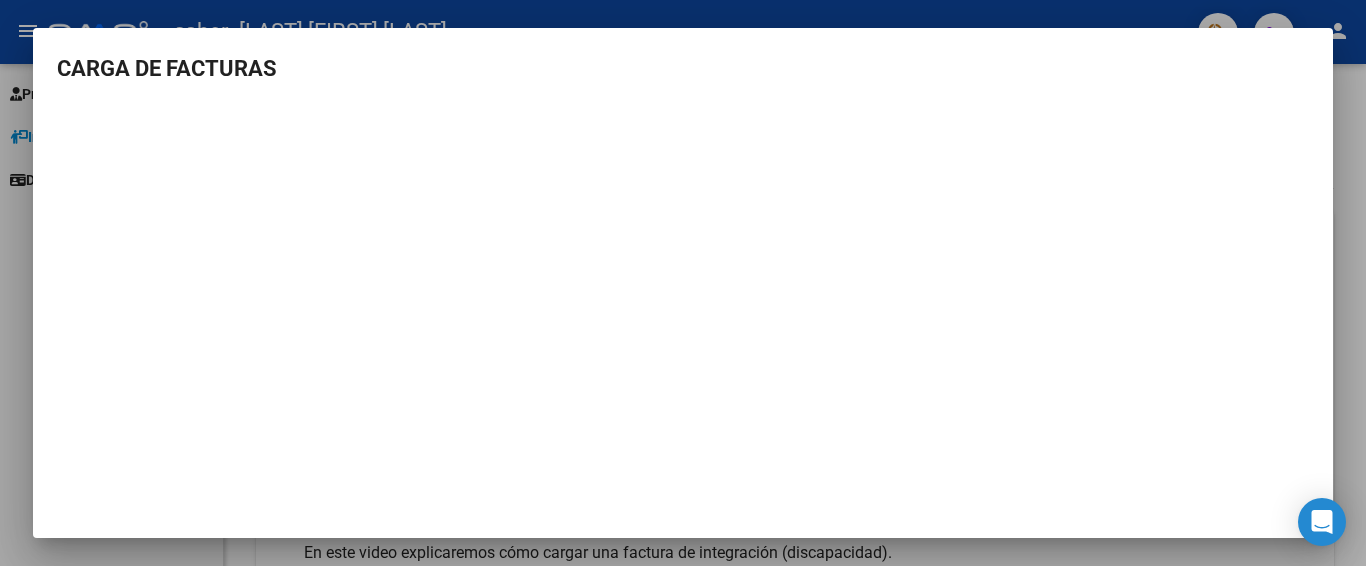 click at bounding box center [683, 283] 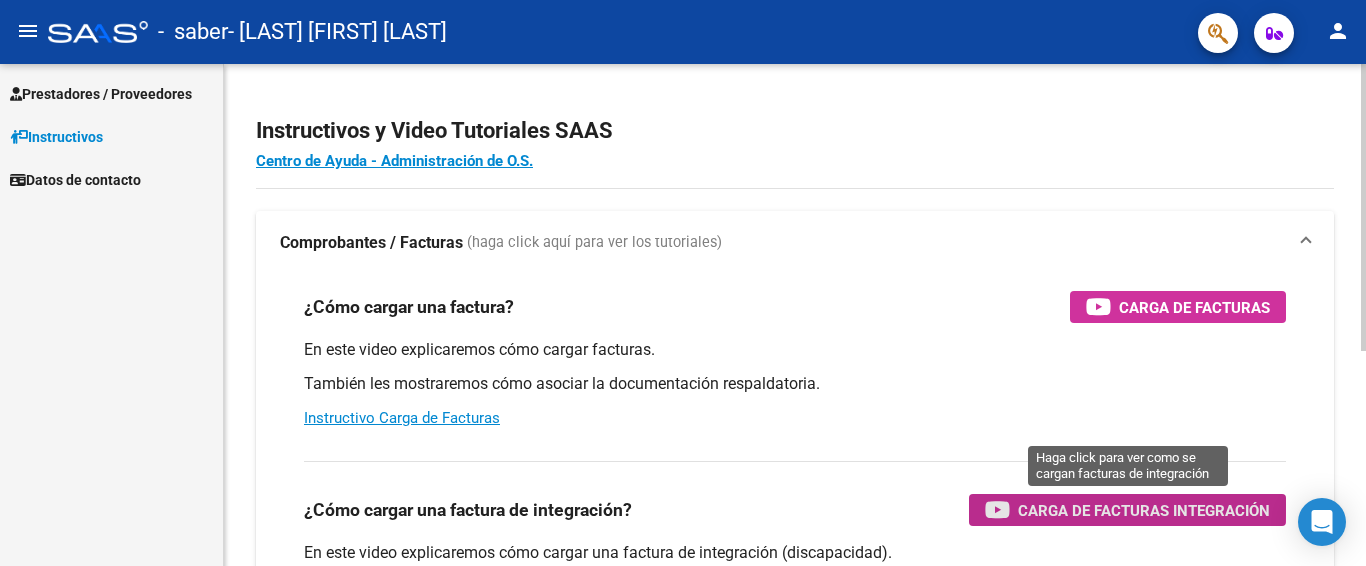 click on "Carga de Facturas Integración" at bounding box center (1144, 510) 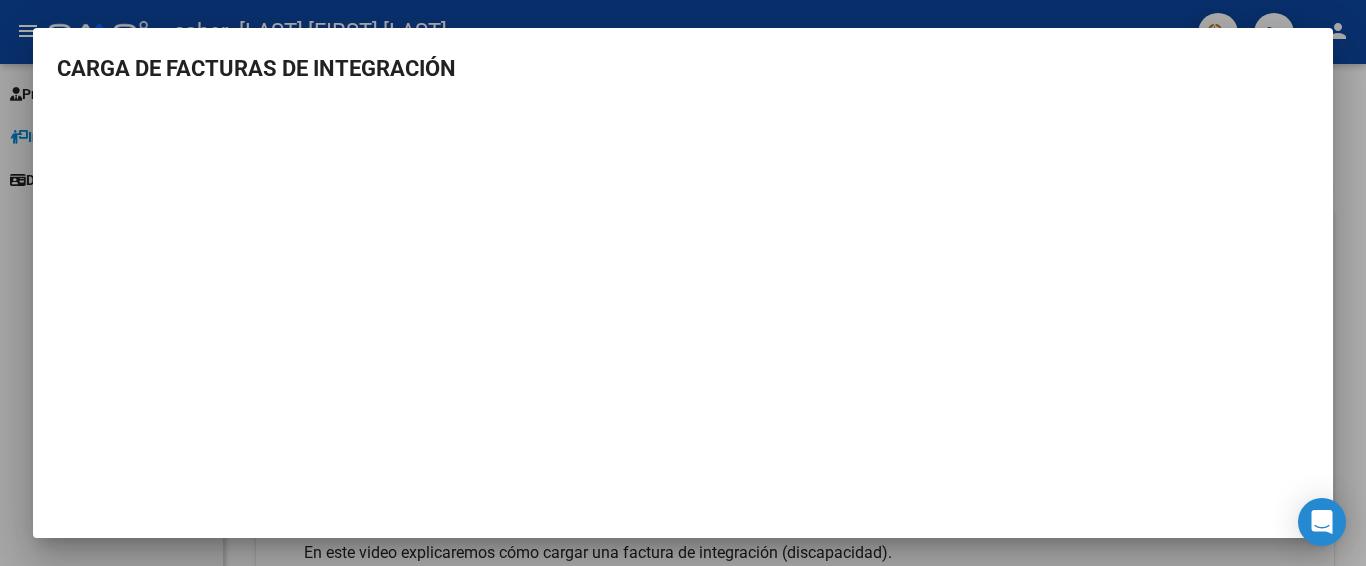 click at bounding box center (683, 283) 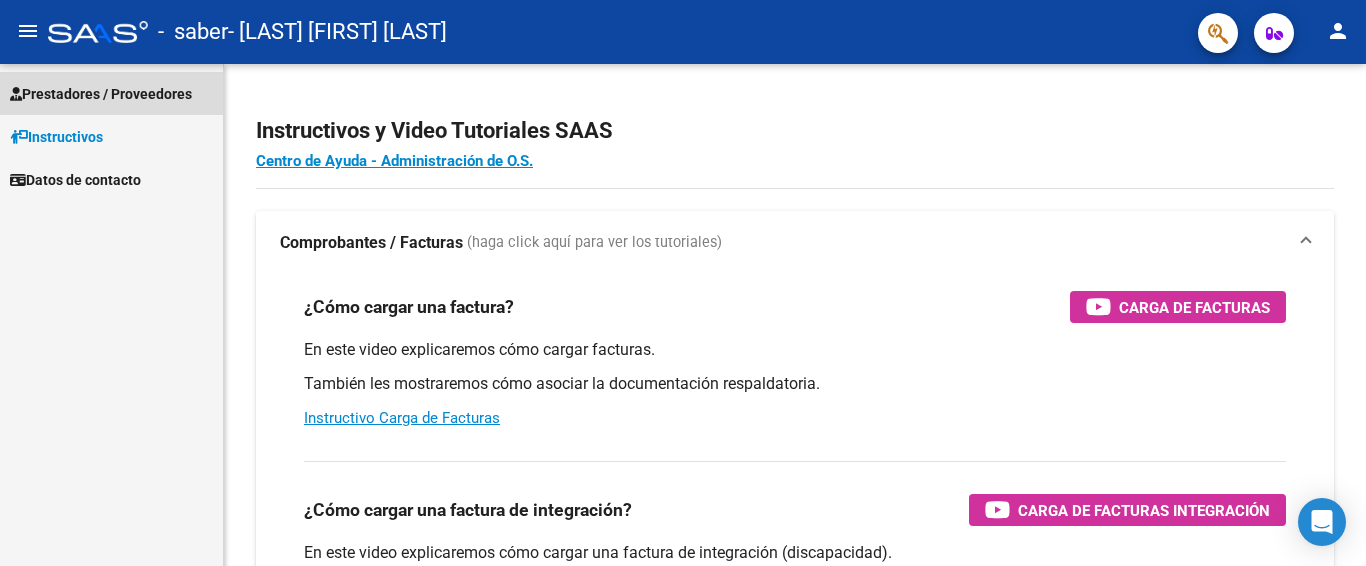 click on "Prestadores / Proveedores" at bounding box center (101, 94) 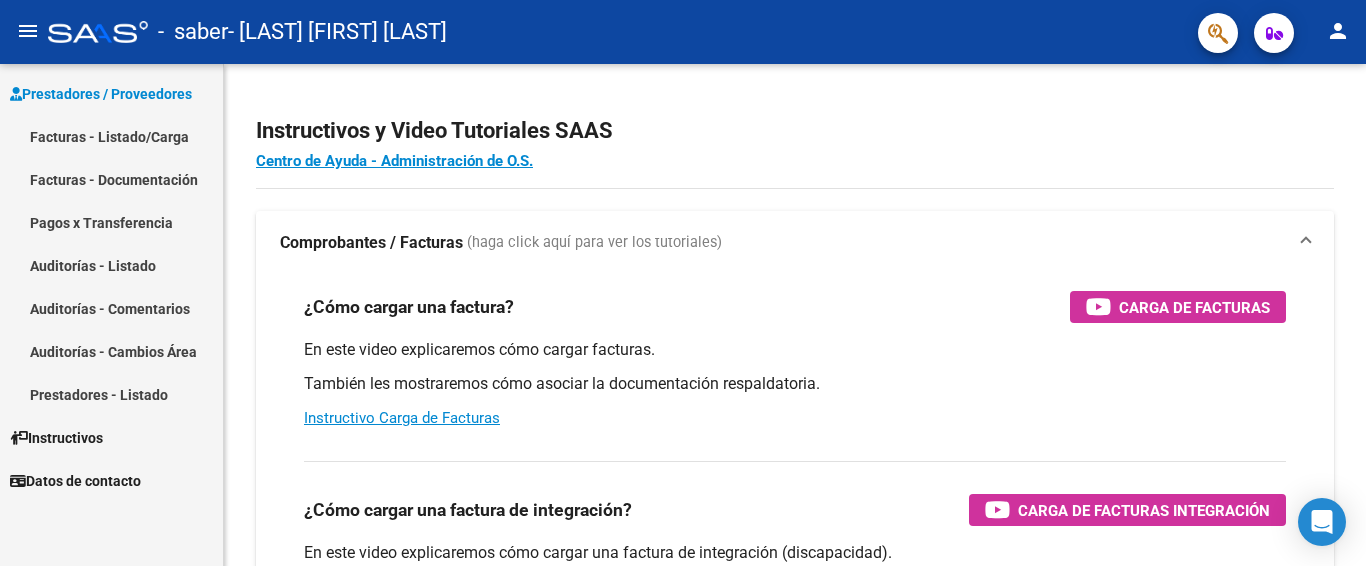 click on "Facturas - Listado/Carga" at bounding box center [111, 136] 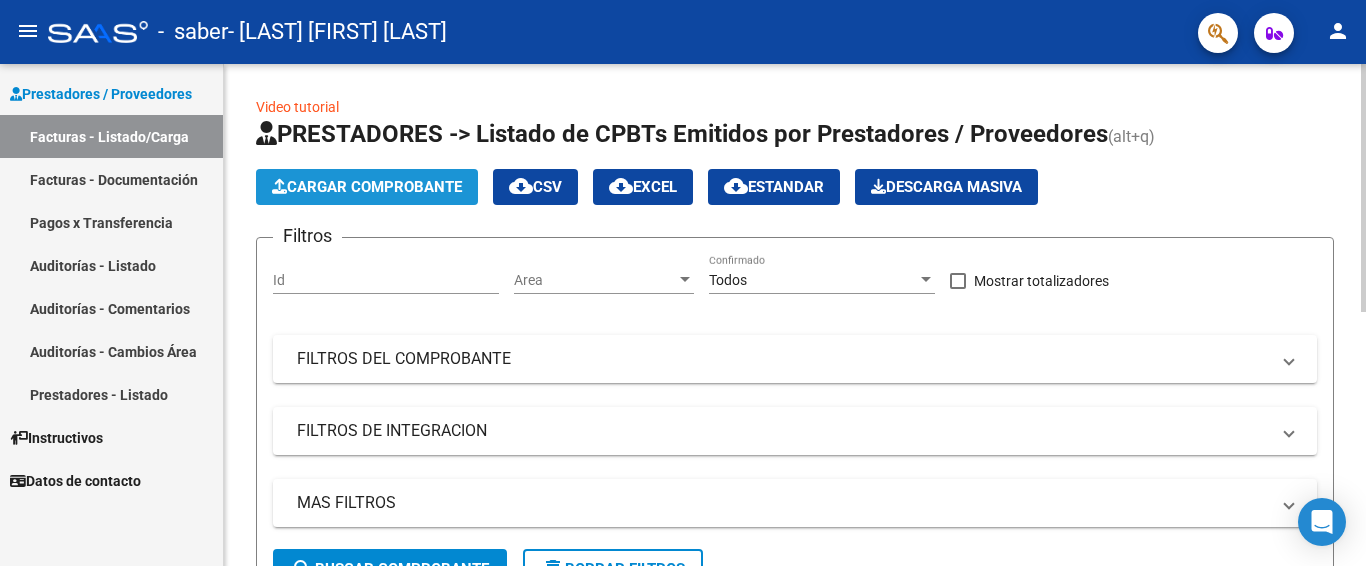 click on "Cargar Comprobante" 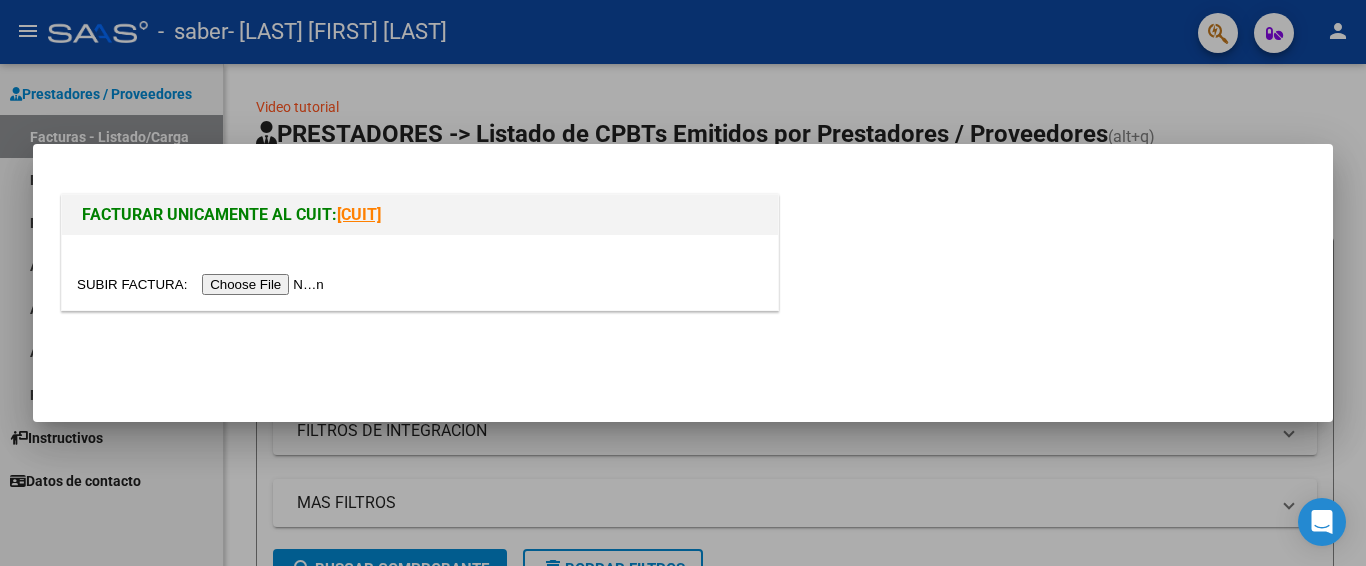 click at bounding box center [203, 284] 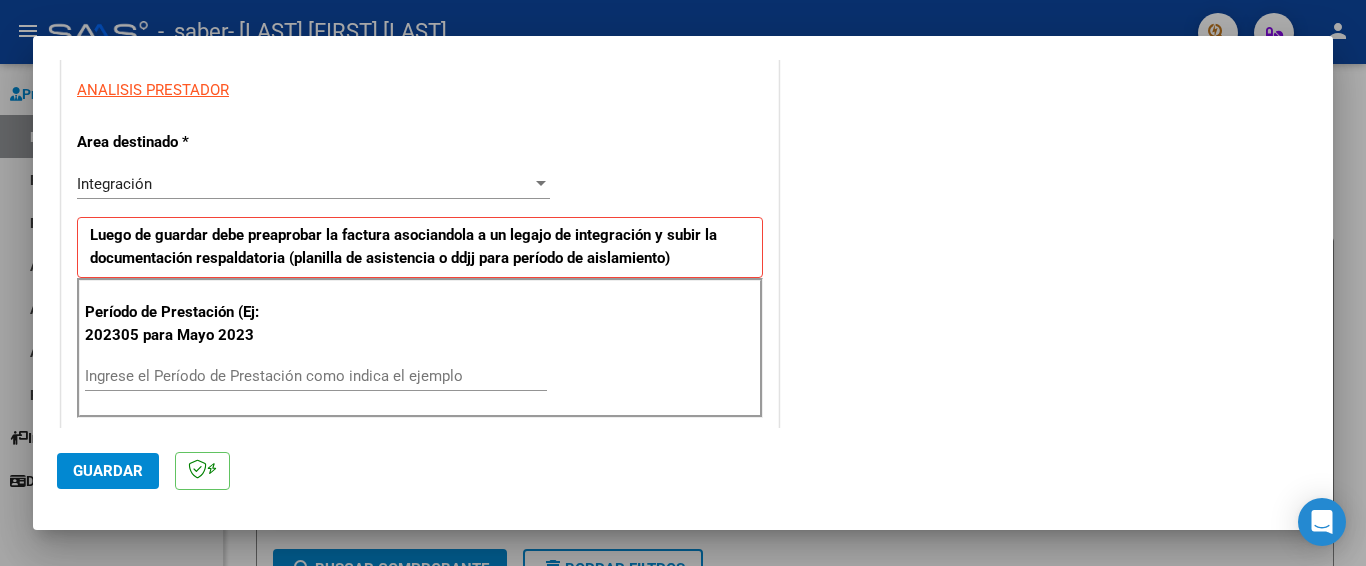 scroll, scrollTop: 368, scrollLeft: 0, axis: vertical 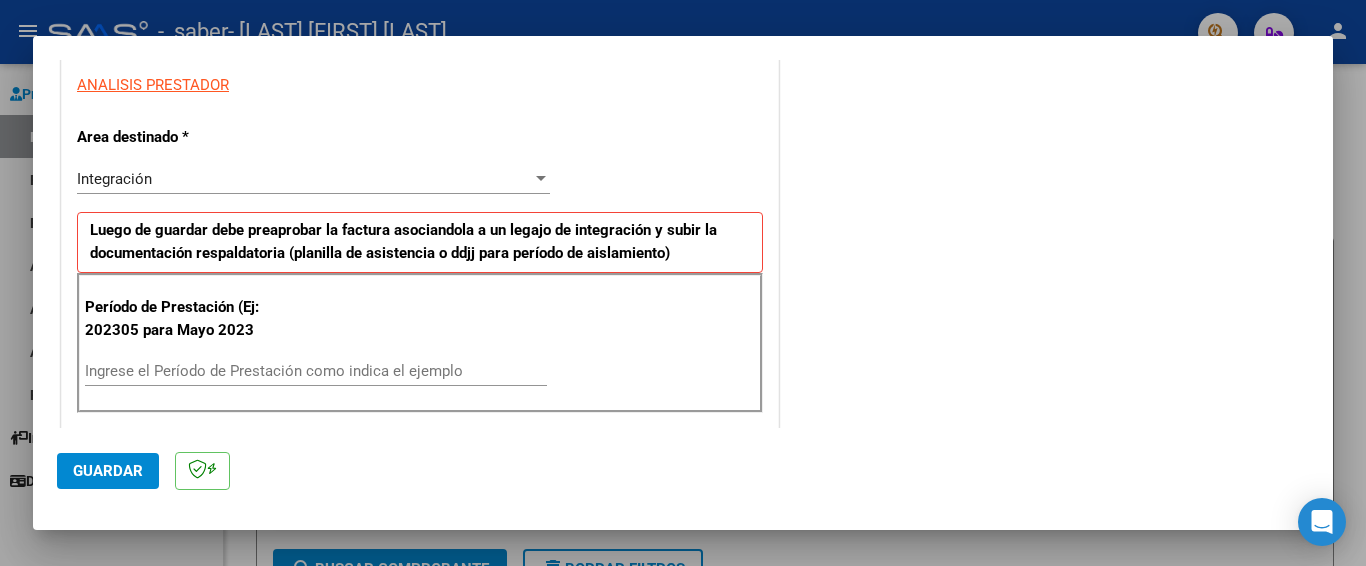 click on "Ingrese el Período de Prestación como indica el ejemplo" at bounding box center (316, 371) 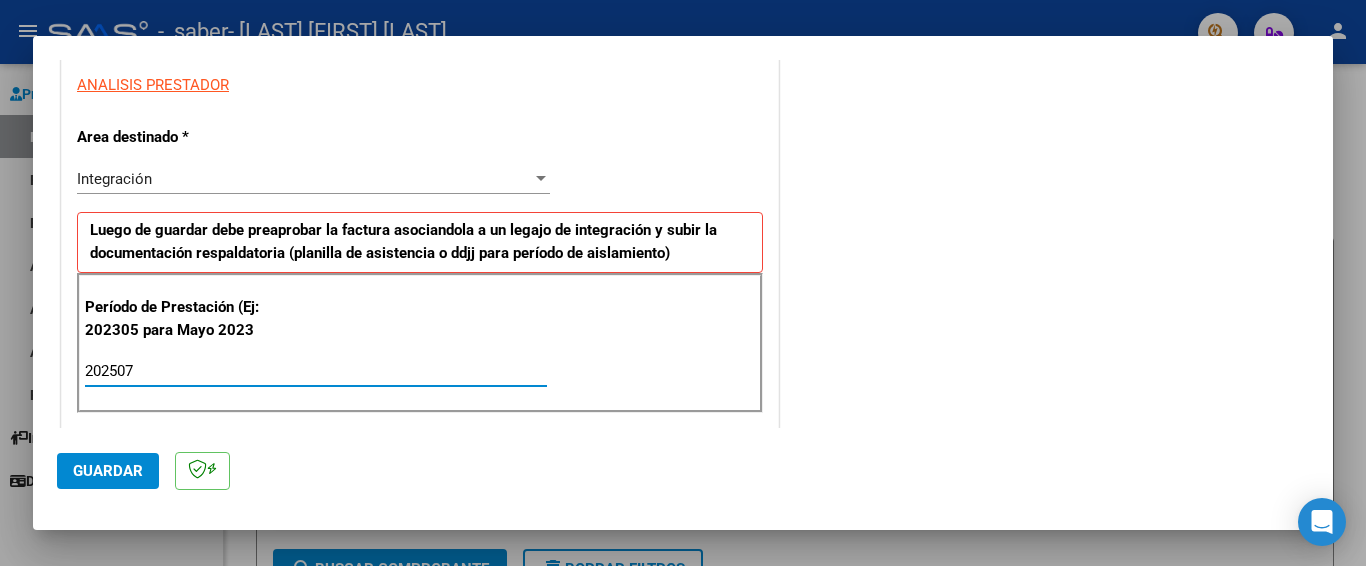 type on "202507" 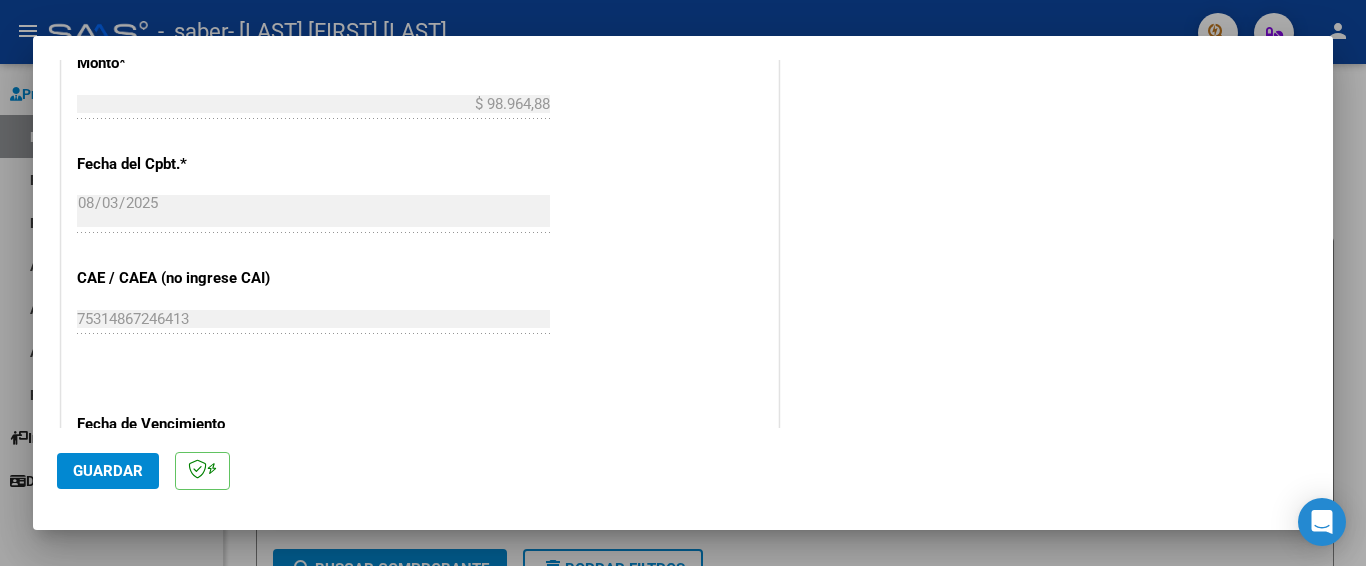scroll, scrollTop: 1058, scrollLeft: 0, axis: vertical 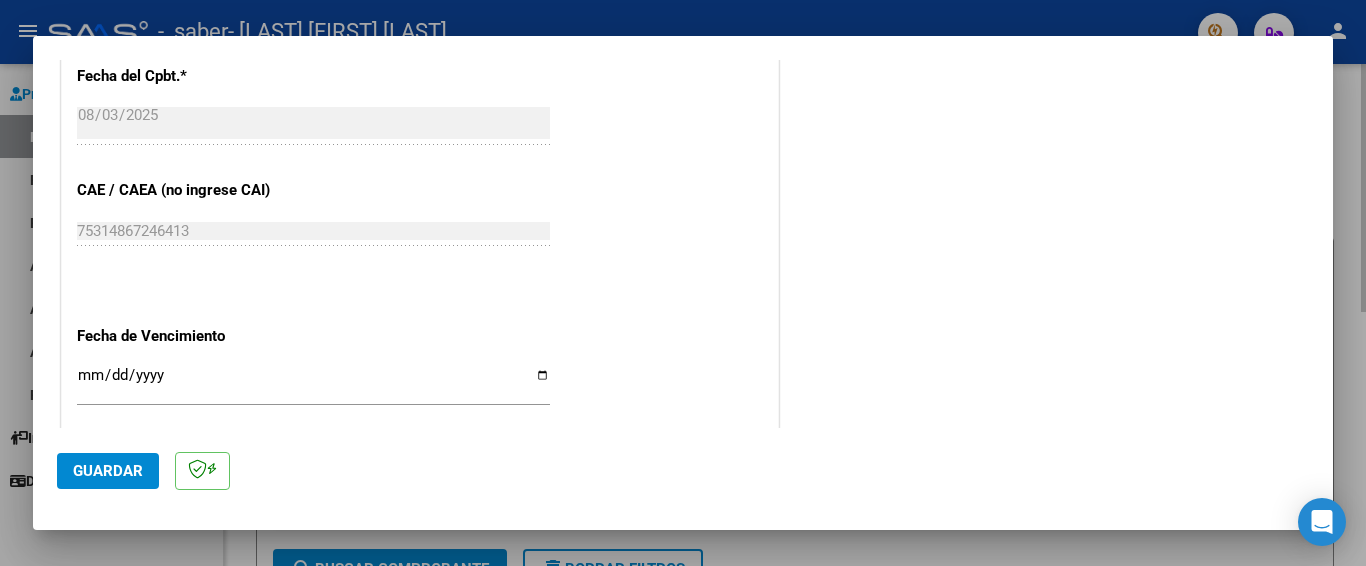 drag, startPoint x: 1335, startPoint y: 343, endPoint x: 1337, endPoint y: 370, distance: 27.073973 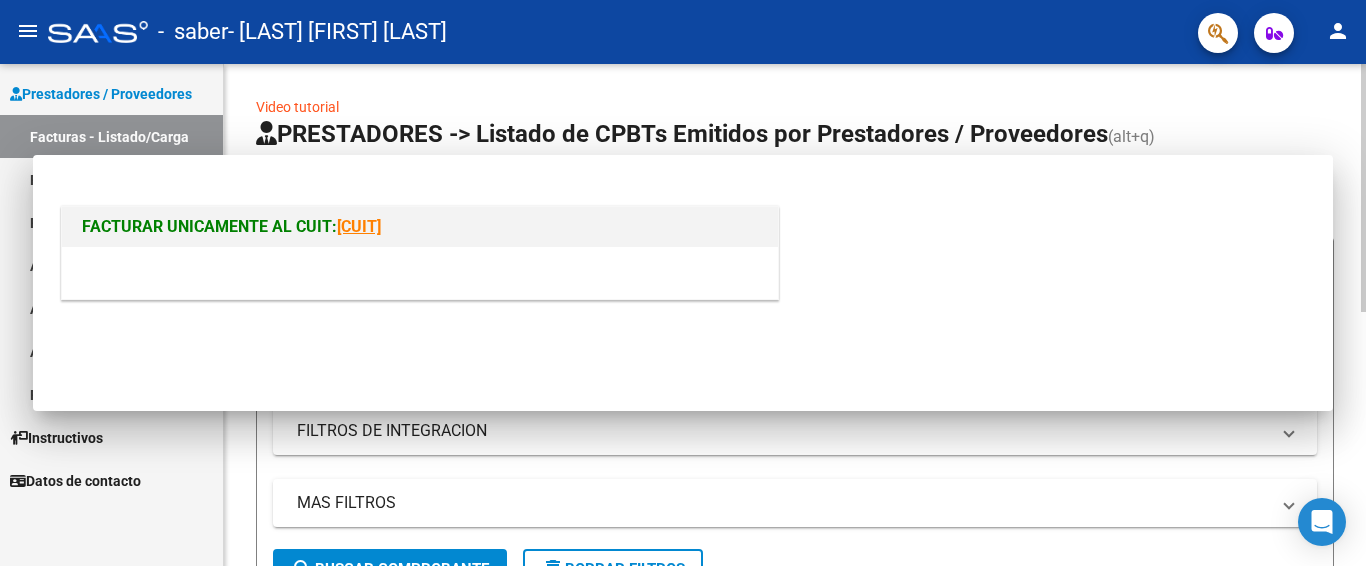 scroll, scrollTop: 0, scrollLeft: 0, axis: both 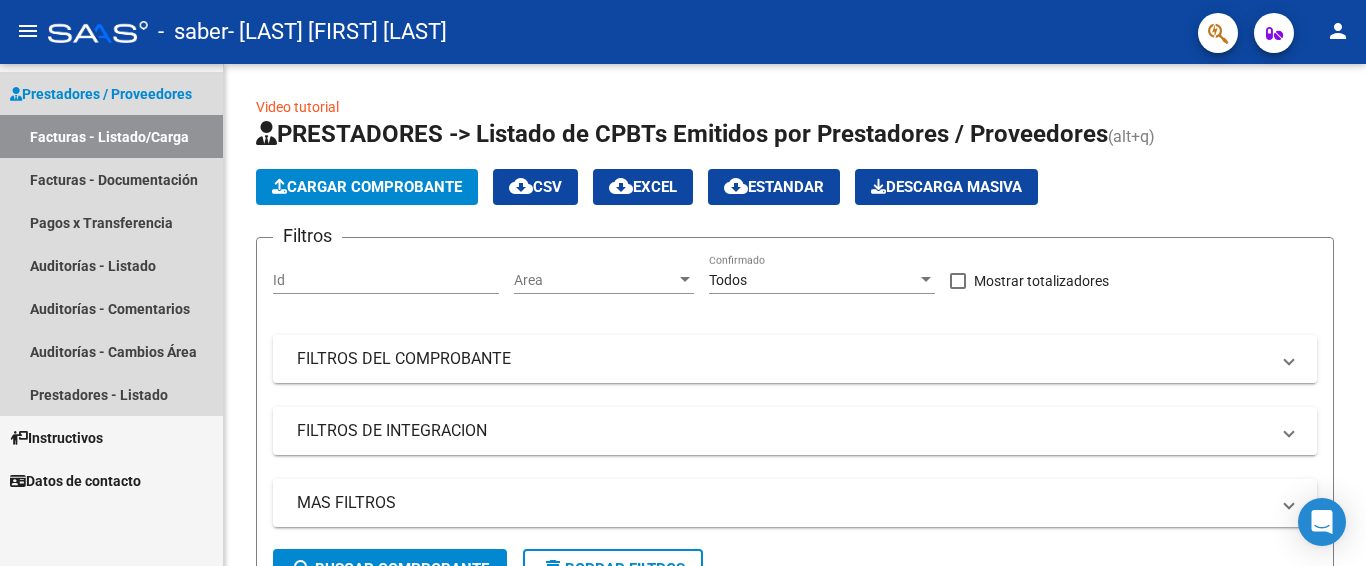 click on "Prestadores / Proveedores" at bounding box center (101, 94) 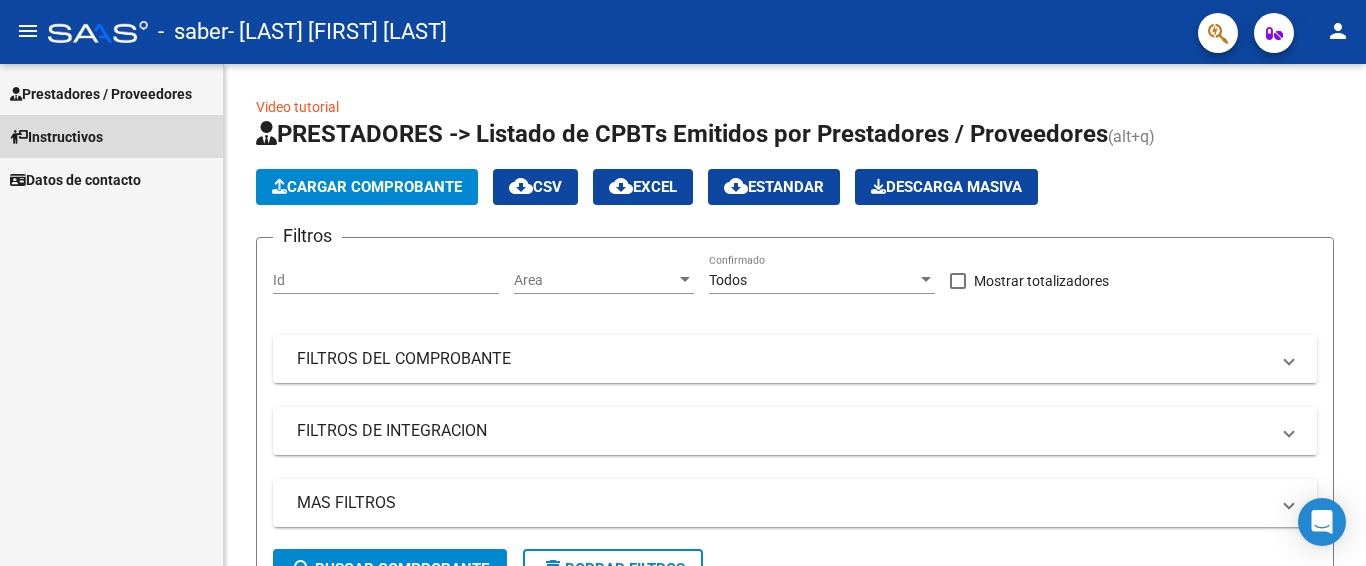 click on "Instructivos" at bounding box center [56, 137] 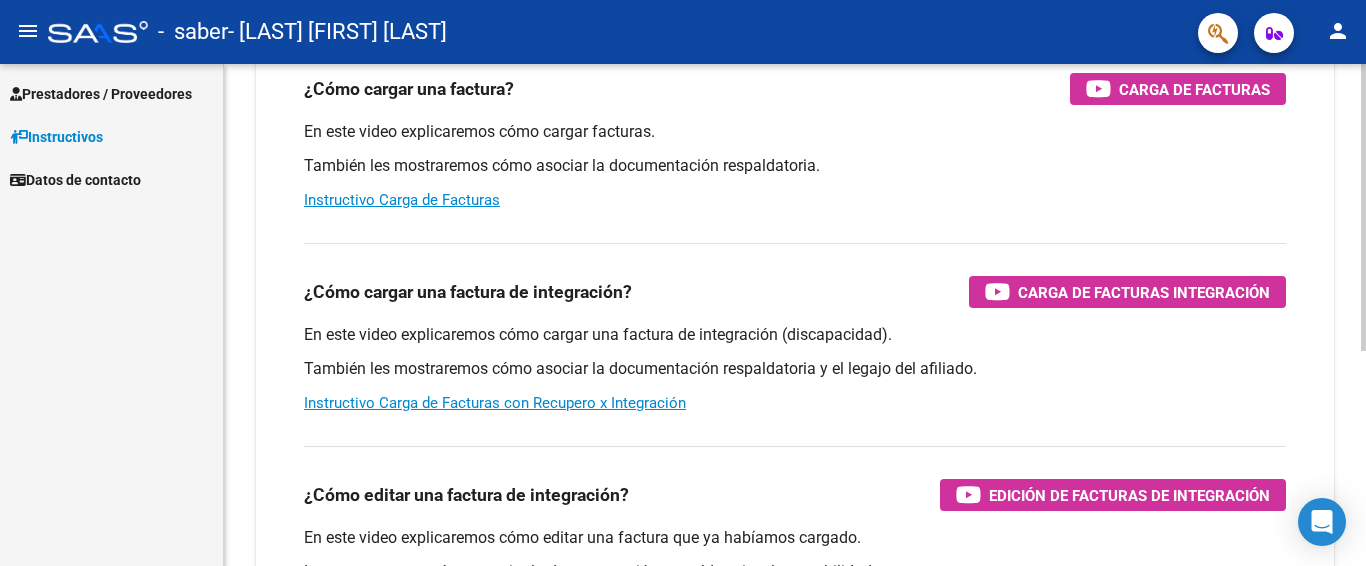scroll, scrollTop: 241, scrollLeft: 0, axis: vertical 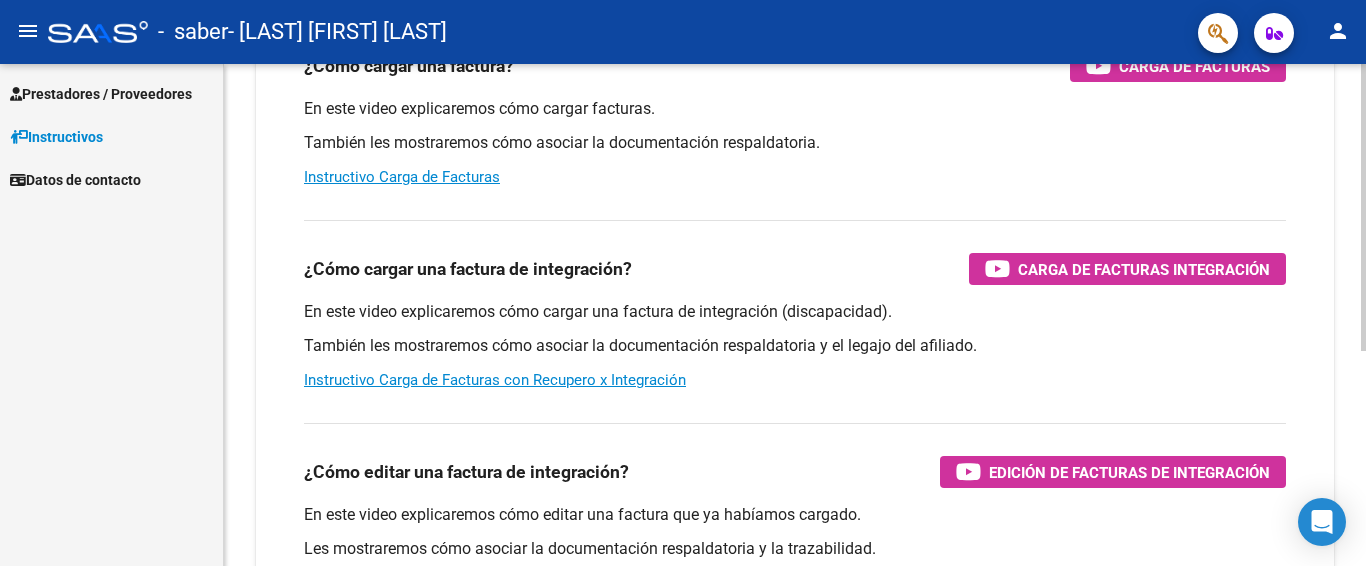 click on "Instructivos y Video Tutoriales SAAS Centro de Ayuda - Administración de O.S. Comprobantes / Facturas     (haga click aquí para ver los tutoriales) ¿Cómo cargar una factura?    Carga de Facturas En este video explicaremos cómo cargar facturas. También les mostraremos cómo asociar la documentación respaldatoria. Instructivo Carga de Facturas ¿Cómo cargar una factura de integración?    Carga de Facturas Integración En este video explicaremos cómo cargar una factura de integración (discapacidad). También les mostraremos cómo asociar la documentación respaldatoria y el legajo del afiliado. Instructivo Carga de Facturas con Recupero x Integración ¿Cómo editar una factura de integración?    Edición de Facturas de integración En este video explicaremos cómo editar una factura que ya habíamos cargado. Les mostraremos cómo asociar la documentación respaldatoria y la trazabilidad." 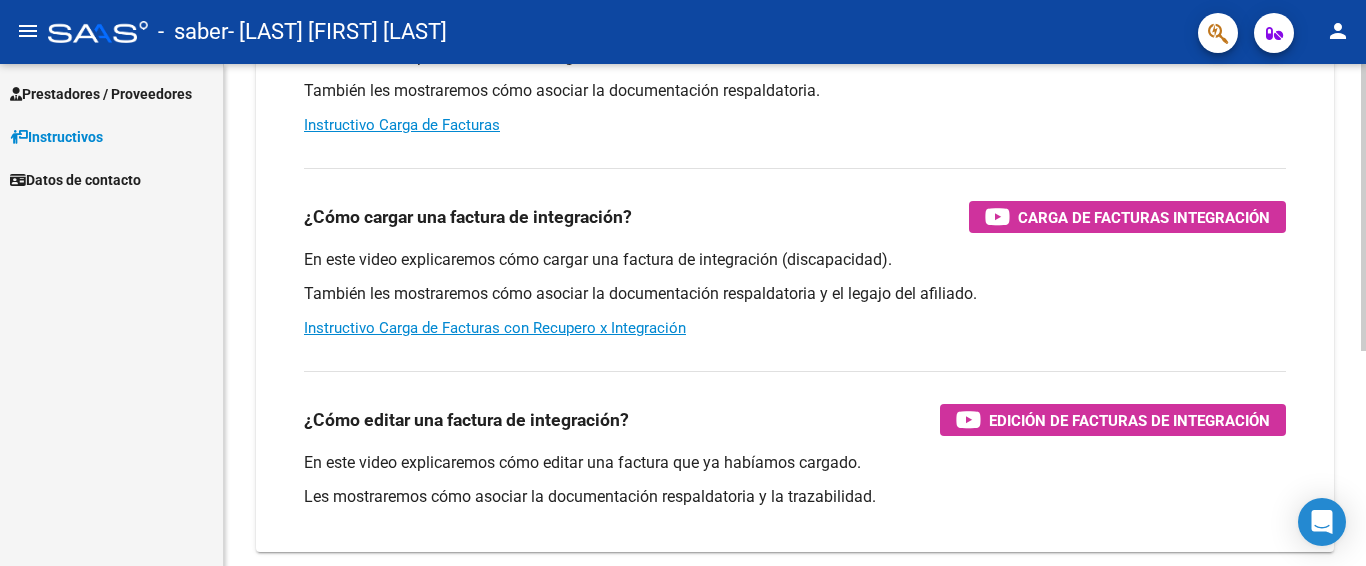 scroll, scrollTop: 274, scrollLeft: 0, axis: vertical 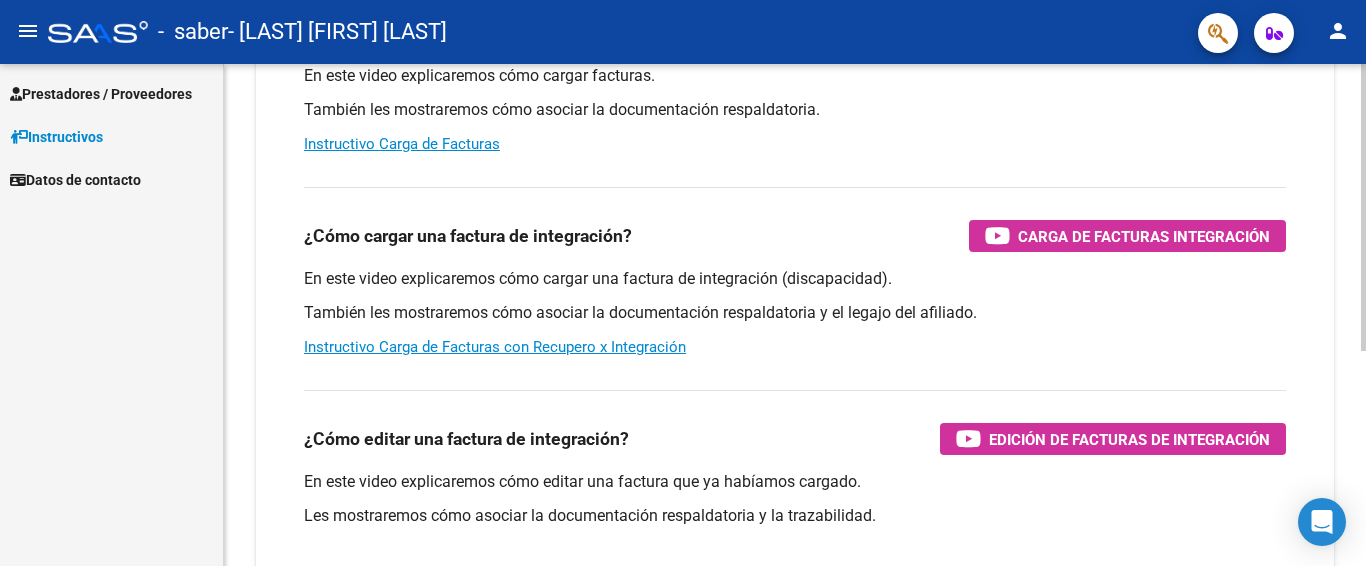 click 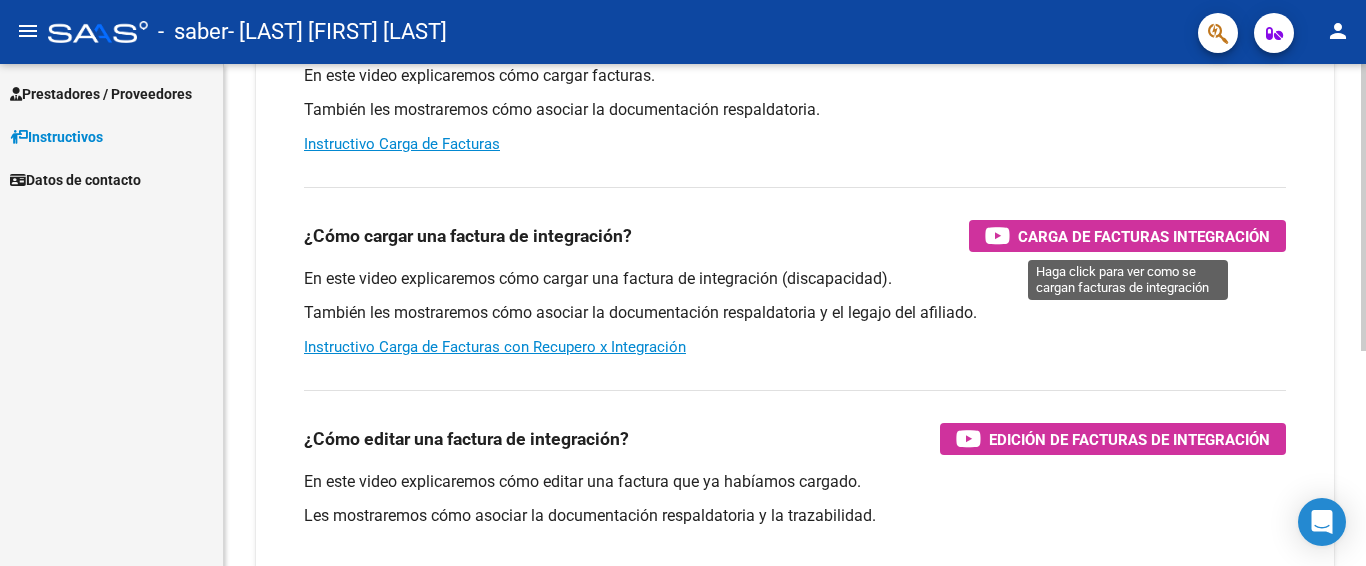 click on "Carga de Facturas Integración" at bounding box center [1144, 236] 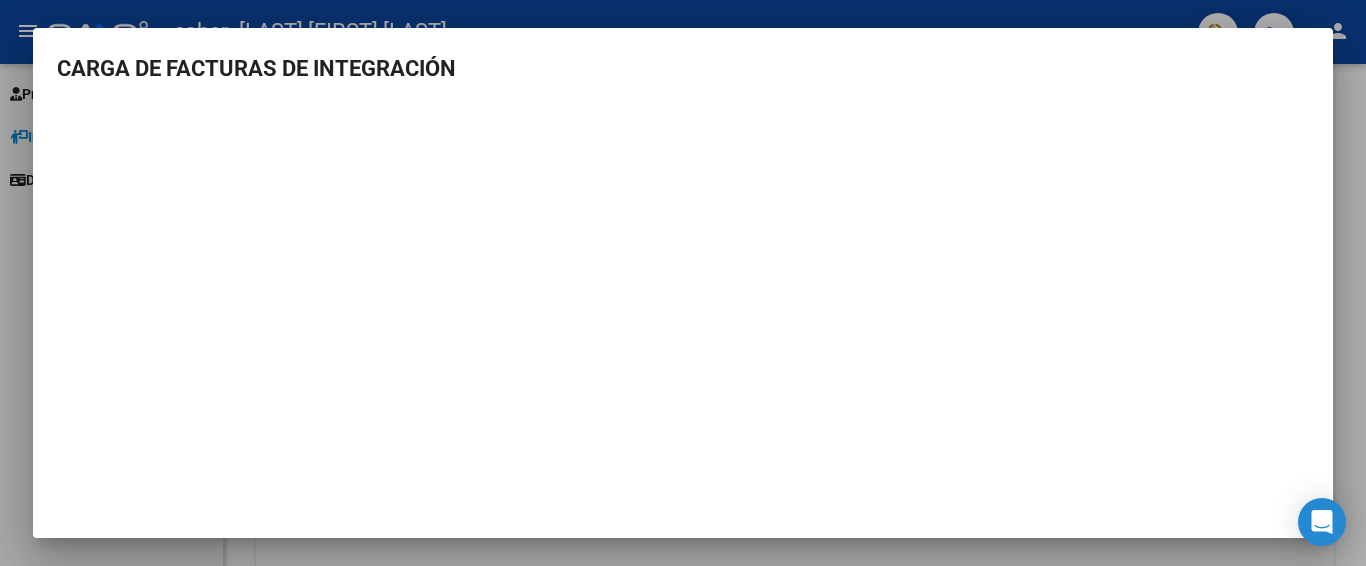 click at bounding box center (683, 283) 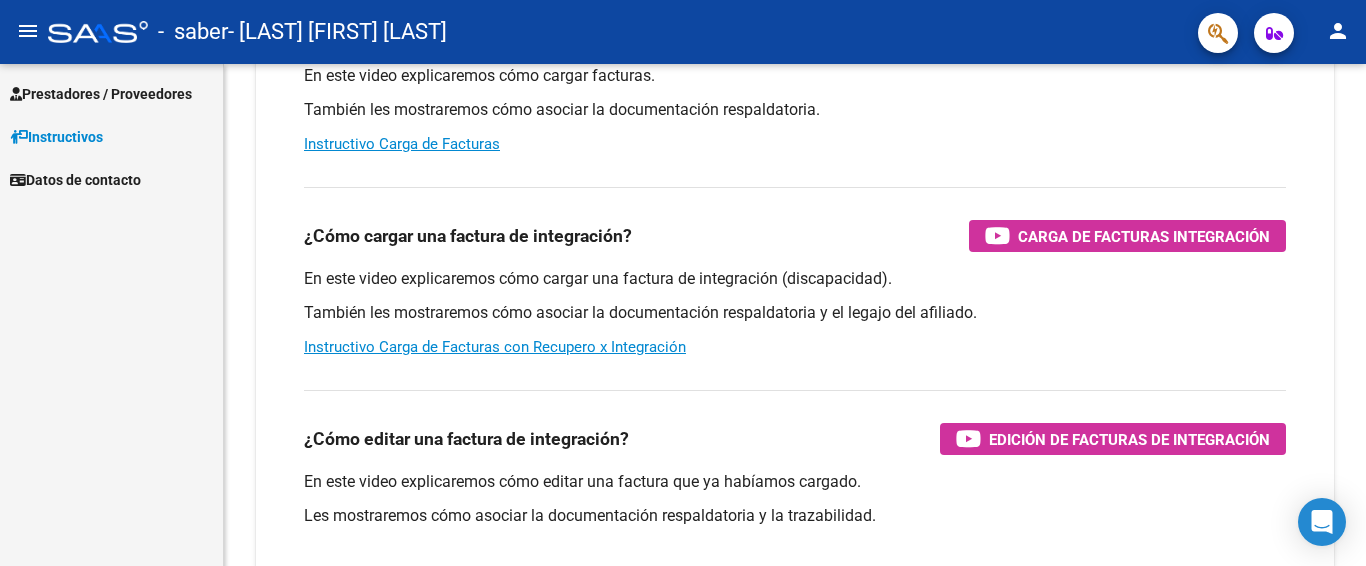 click on "Prestadores / Proveedores" at bounding box center [101, 94] 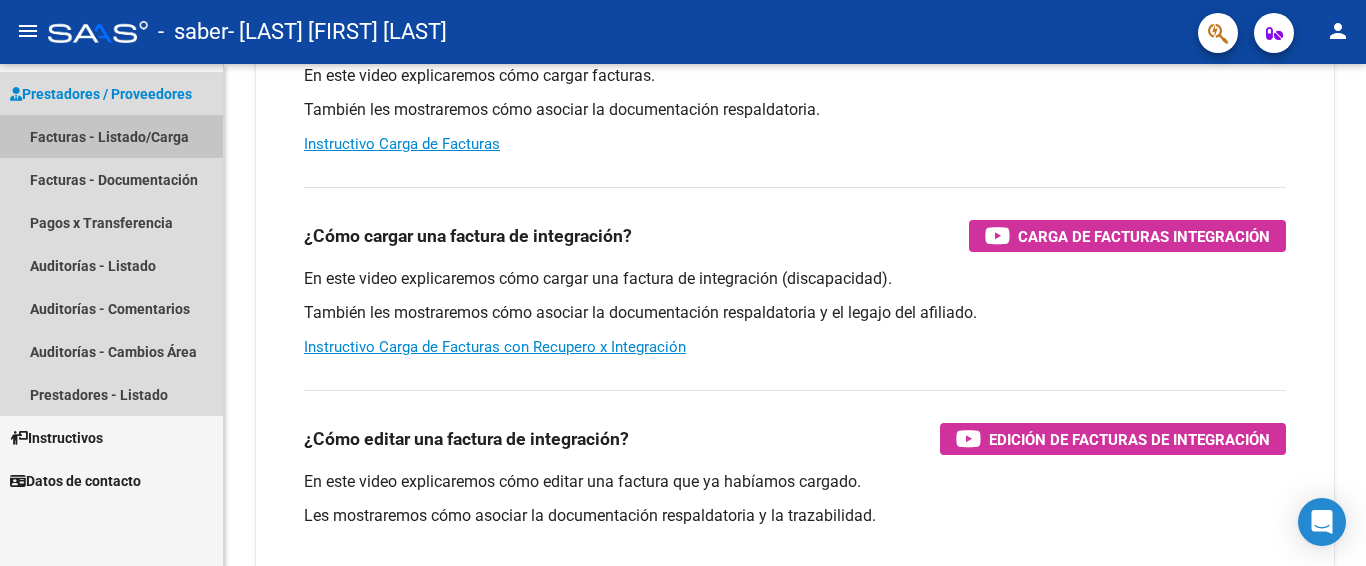 click on "Facturas - Listado/Carga" at bounding box center [111, 136] 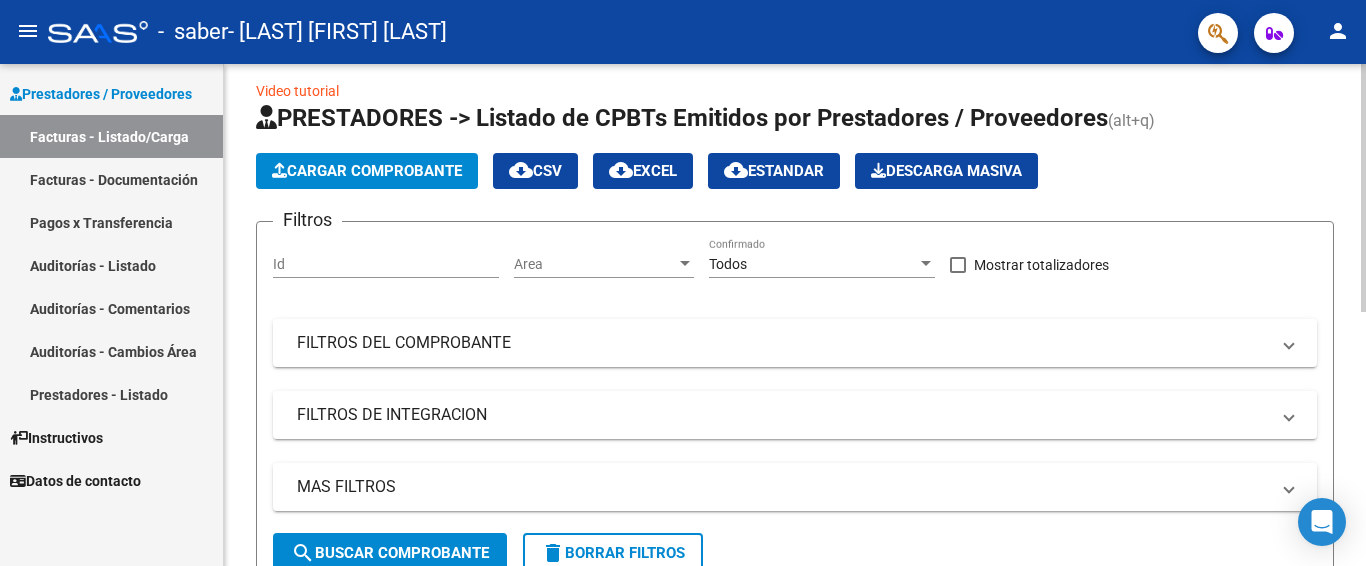 scroll, scrollTop: 0, scrollLeft: 0, axis: both 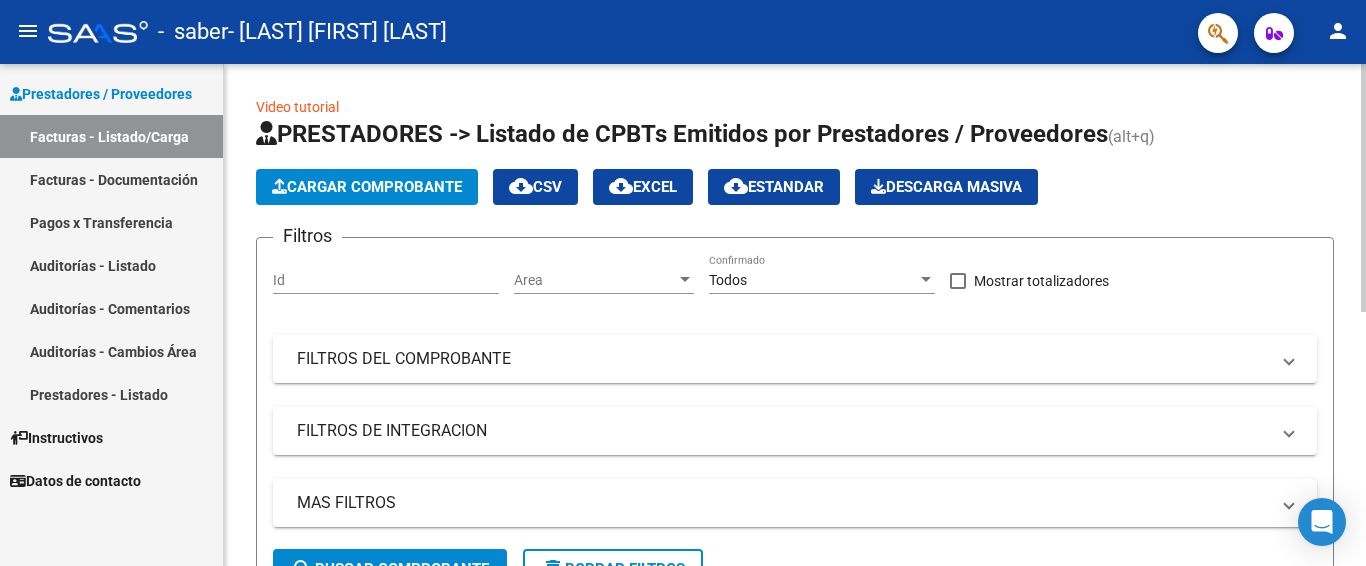 click on "Video tutorial   PRESTADORES -> Listado de CPBTs Emitidos por Prestadores / Proveedores (alt+q)   Cargar Comprobante
cloud_download  CSV  cloud_download  EXCEL  cloud_download  Estandar   Descarga Masiva
Filtros Id Area Area Todos Confirmado   Mostrar totalizadores   FILTROS DEL COMPROBANTE  Comprobante Tipo Comprobante Tipo Start date – End date Fec. Comprobante Desde / Hasta Días Emisión Desde(cant. días) Días Emisión Hasta(cant. días) CUIT / Razón Social Pto. Venta Nro. Comprobante Código SSS CAE Válido CAE Válido Todos Cargado Módulo Hosp. Todos Tiene facturacion Apócrifa Hospital Refes  FILTROS DE INTEGRACION  Período De Prestación Campos del Archivo de Rendición Devuelto x SSS (dr_envio) Todos Rendido x SSS (dr_envio) Tipo de Registro Tipo de Registro Período Presentación Período Presentación Campos del Legajo Asociado (preaprobación) Afiliado Legajo (cuil/nombre) Todos Solo facturas preaprobadas  MAS FILTROS  Todos Con Doc. Respaldatoria Todos Con Trazabilidad Todos – –" 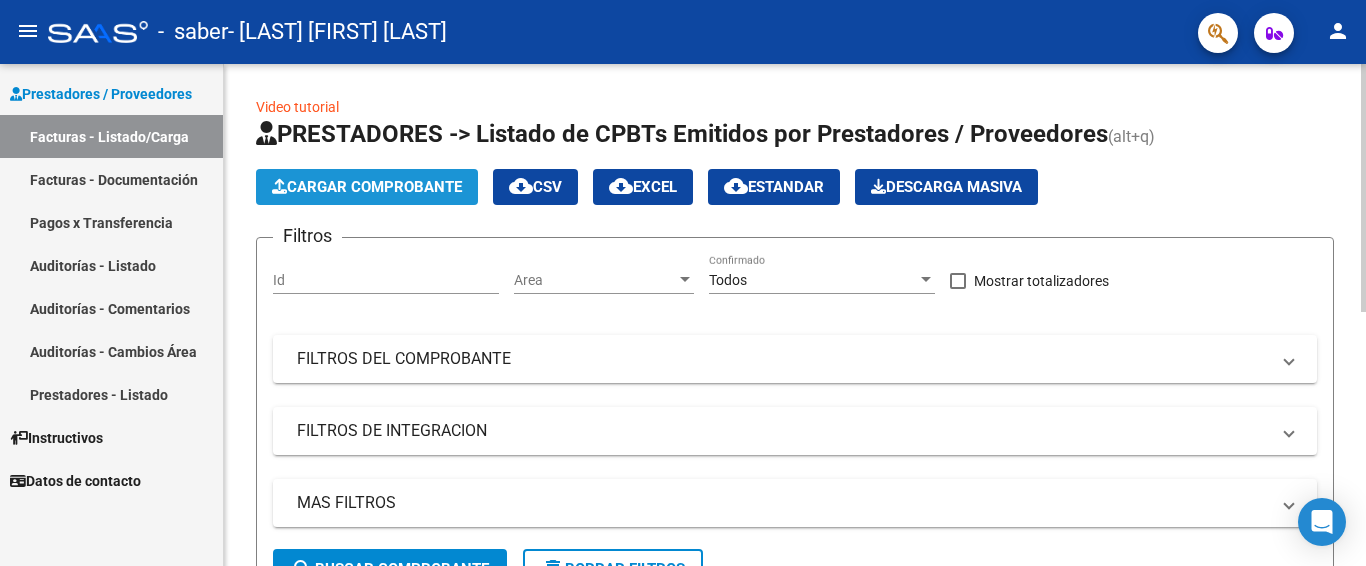 click on "Cargar Comprobante" 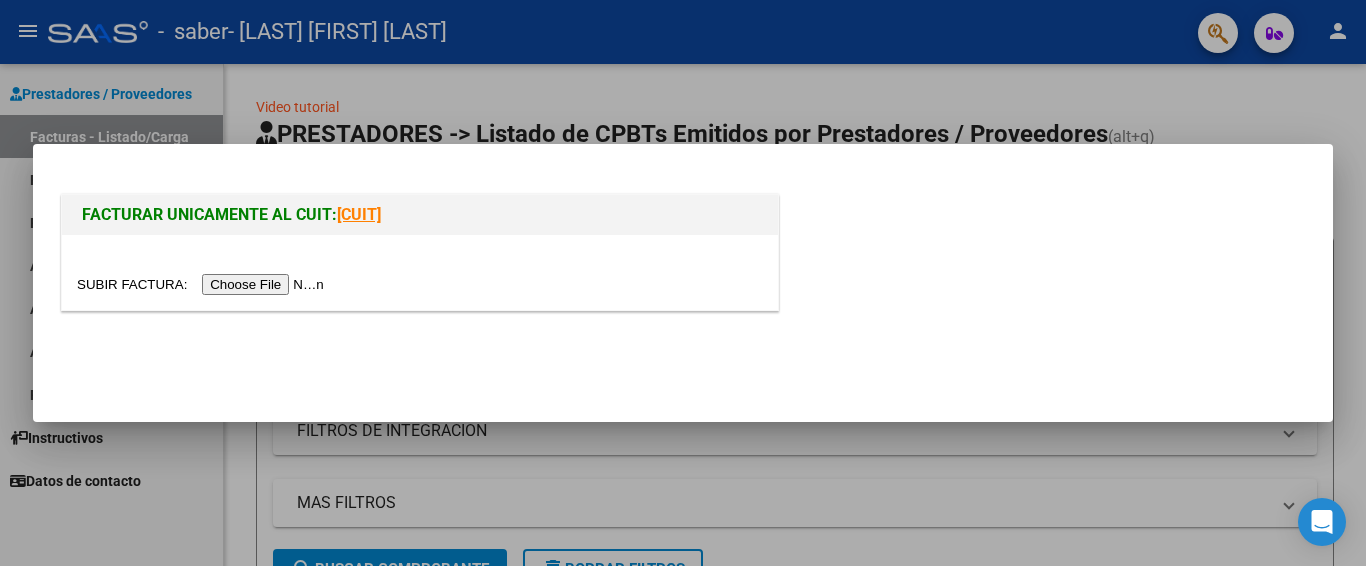 click at bounding box center [203, 284] 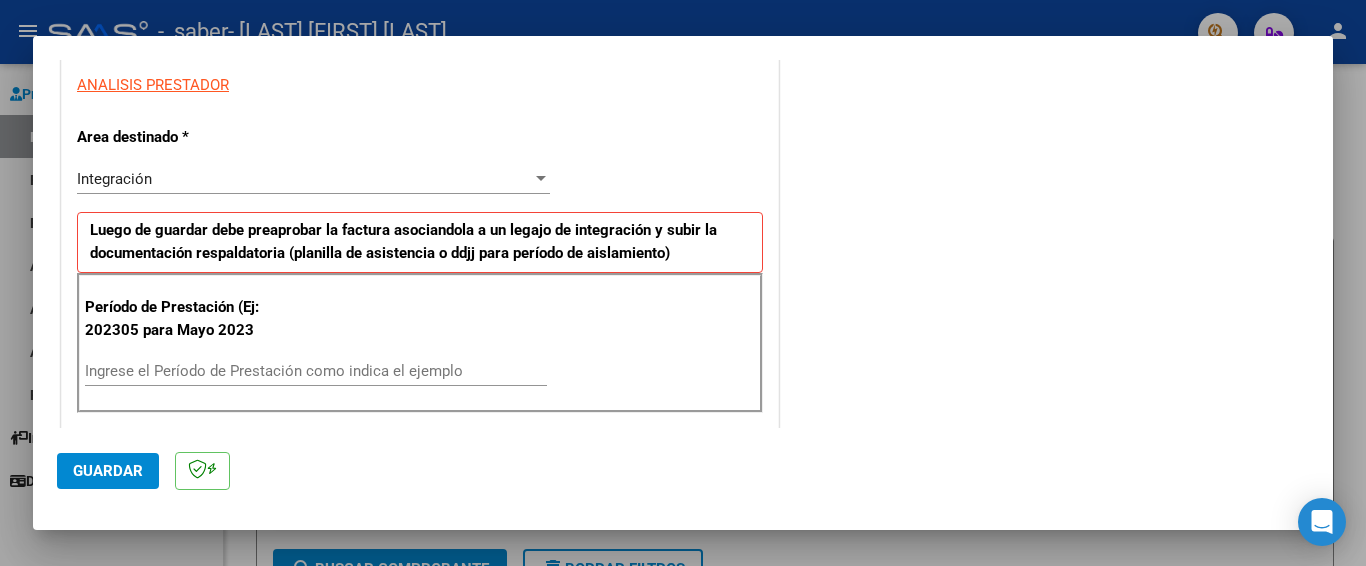 scroll, scrollTop: 389, scrollLeft: 0, axis: vertical 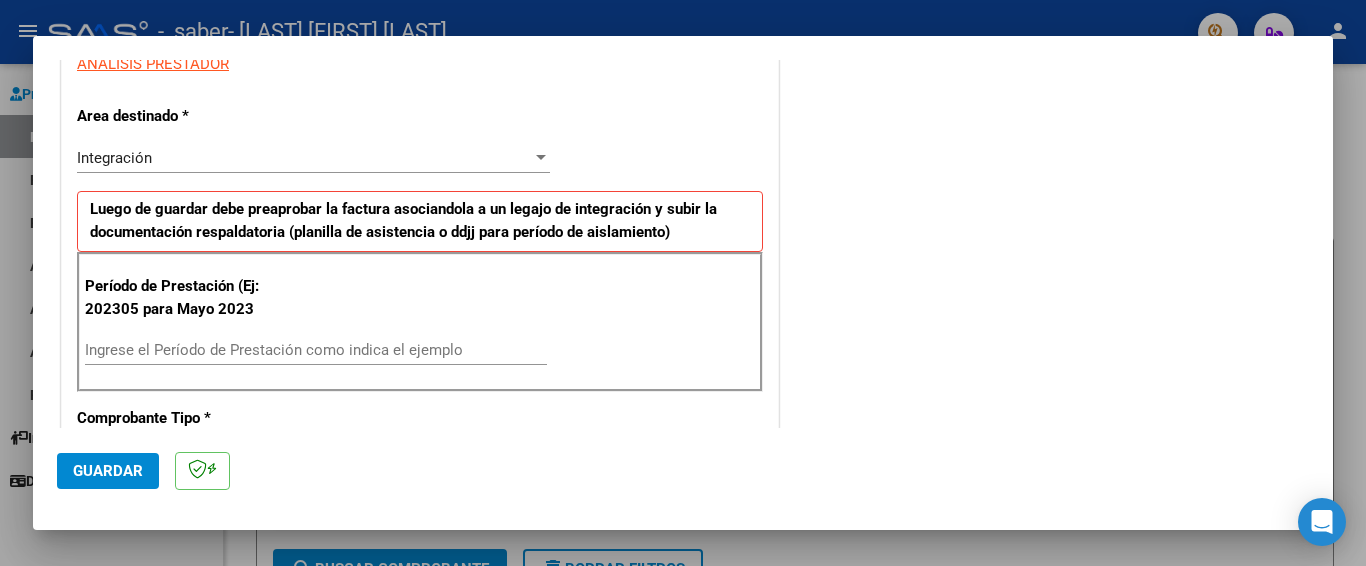 click on "Ingrese el Período de Prestación como indica el ejemplo" at bounding box center (316, 350) 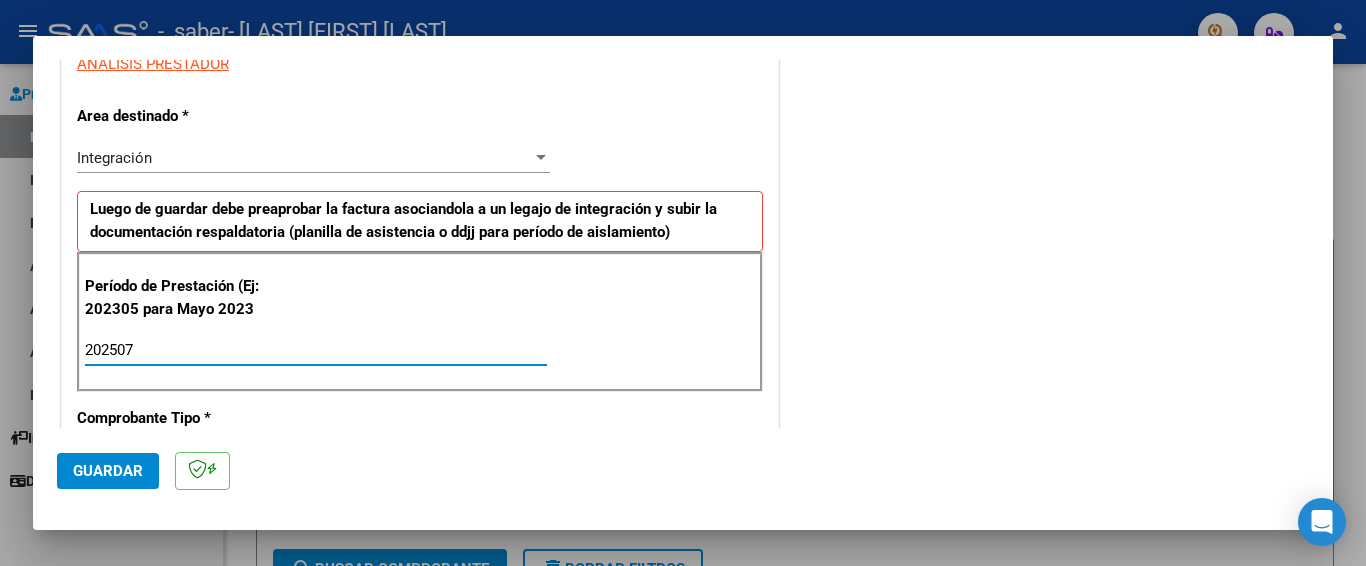 type on "202507" 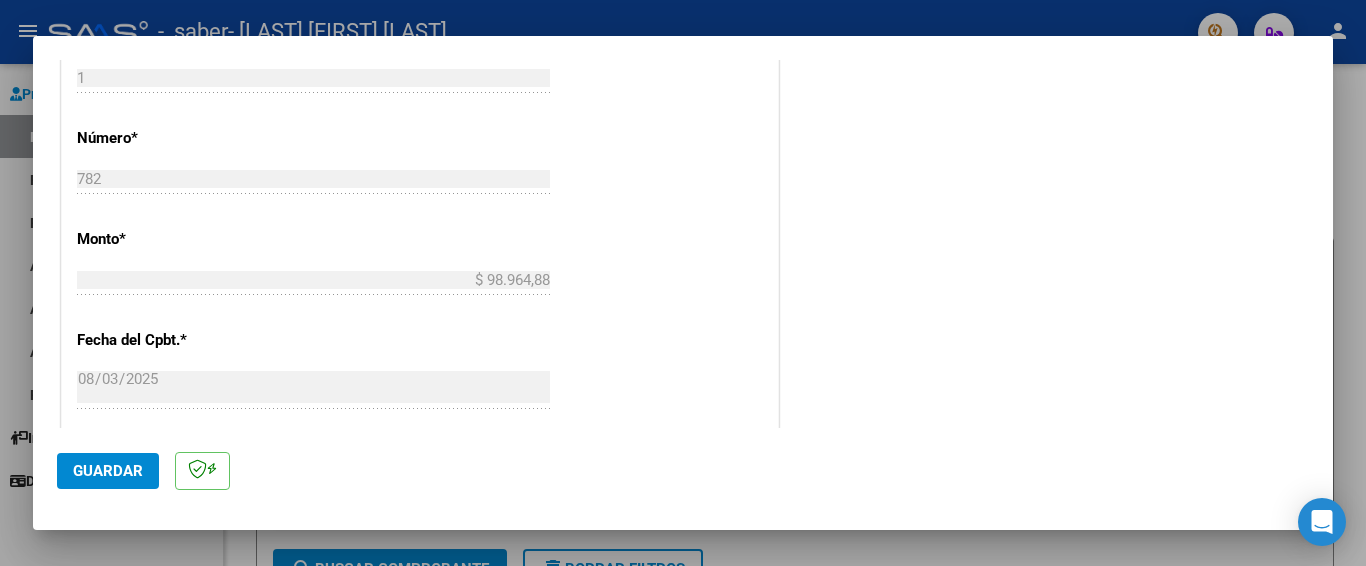 scroll, scrollTop: 1032, scrollLeft: 0, axis: vertical 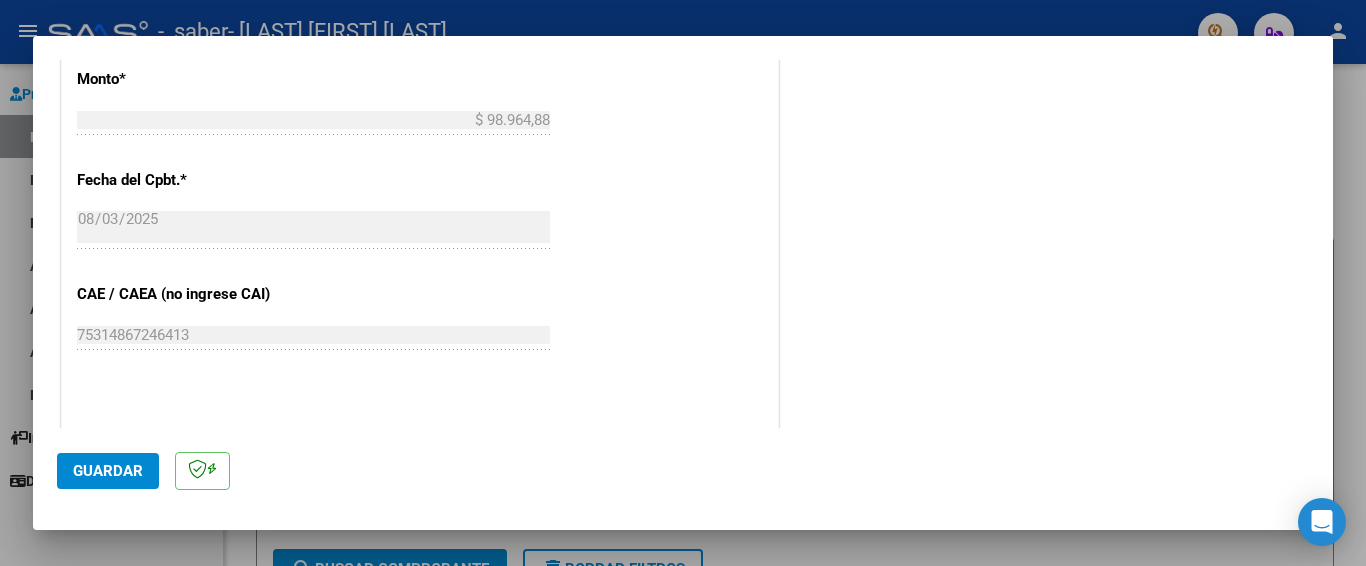 click on "Guardar" 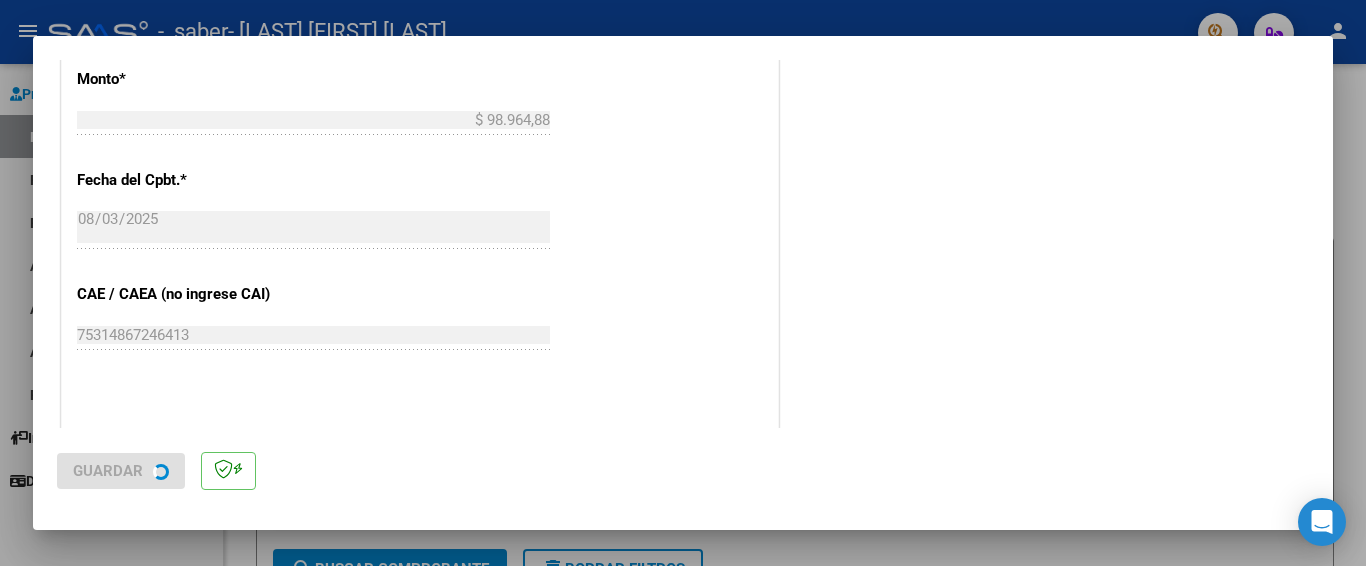 scroll, scrollTop: 0, scrollLeft: 0, axis: both 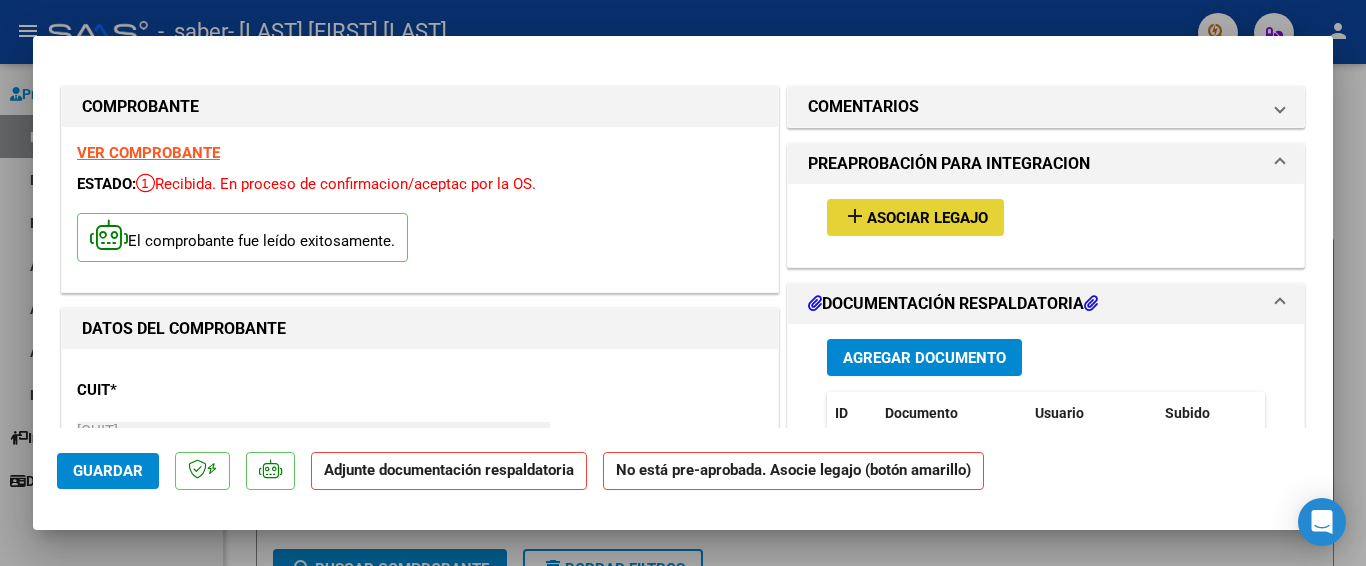 click on "Asociar Legajo" at bounding box center (927, 218) 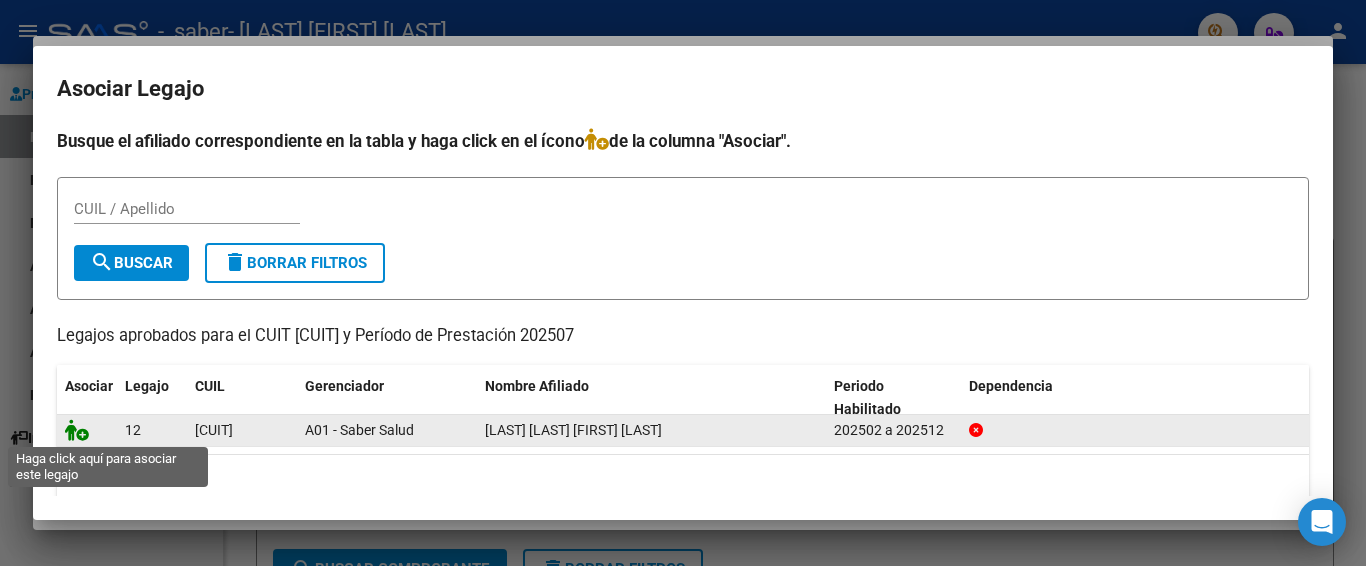 click 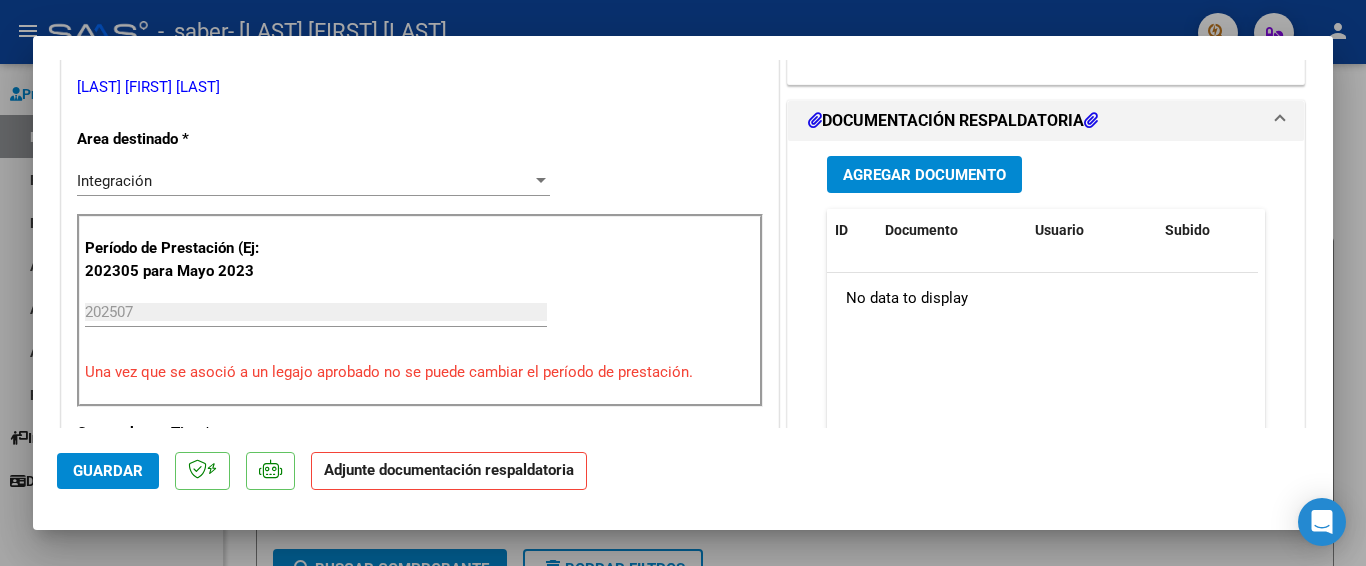 scroll, scrollTop: 447, scrollLeft: 0, axis: vertical 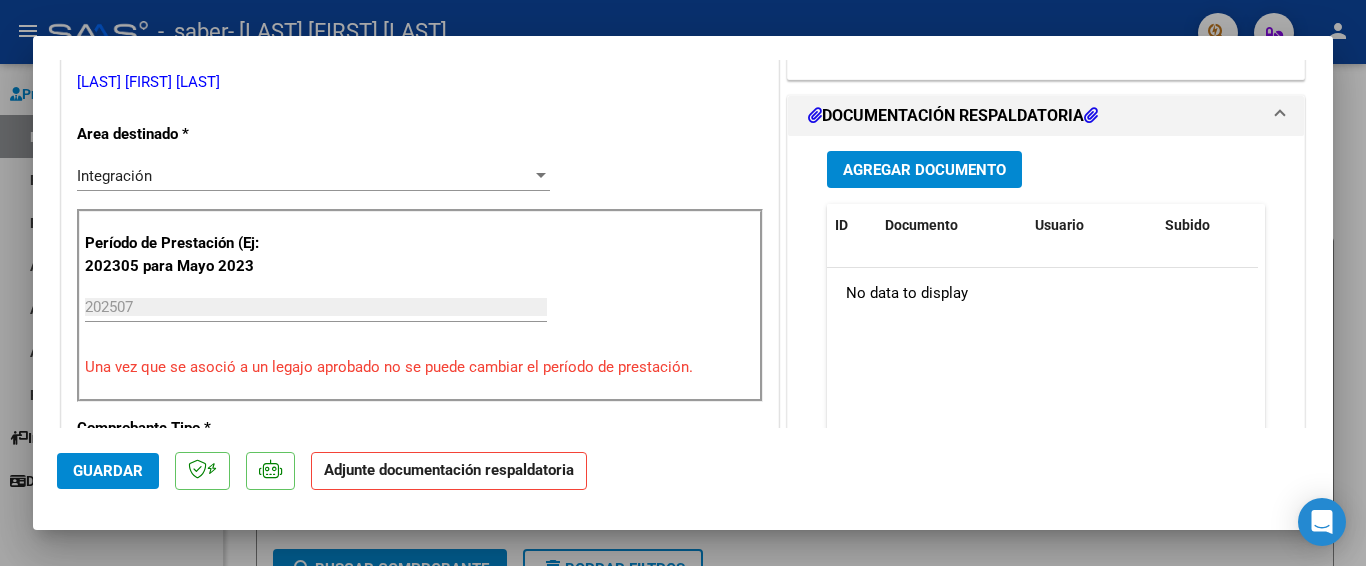click on "202507 Ingrese el Período de Prestación como indica el ejemplo" at bounding box center [316, 307] 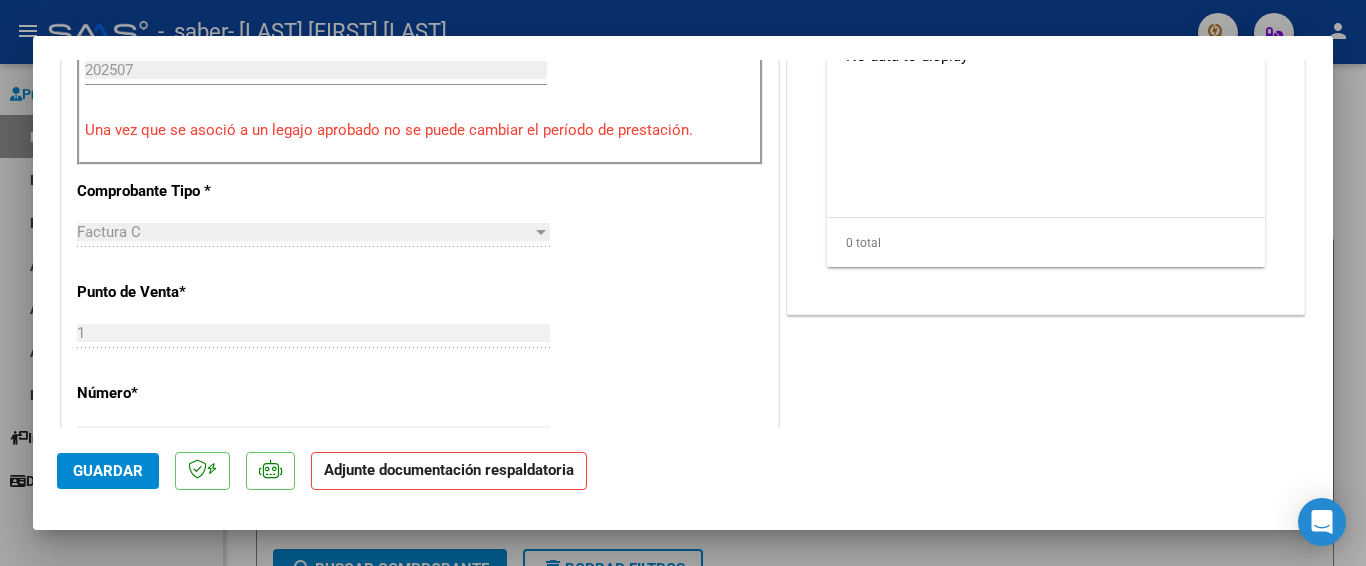 scroll, scrollTop: 689, scrollLeft: 0, axis: vertical 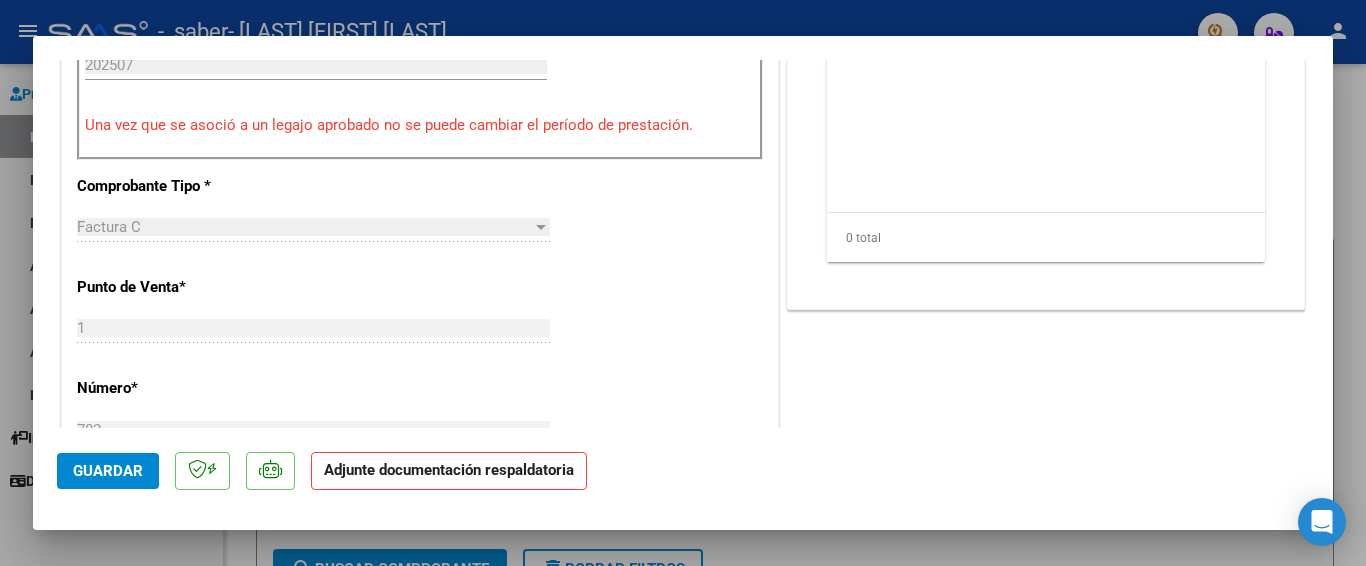 click on "Adjunte documentación respaldatoria" 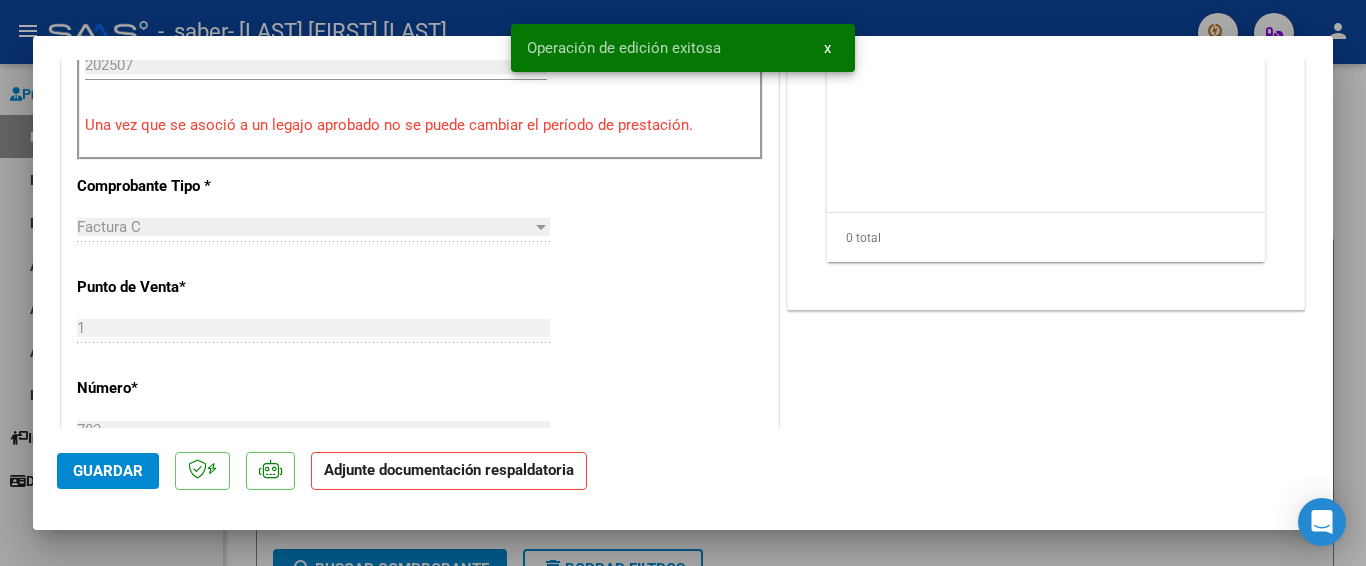 click on "Adjunte documentación respaldatoria" 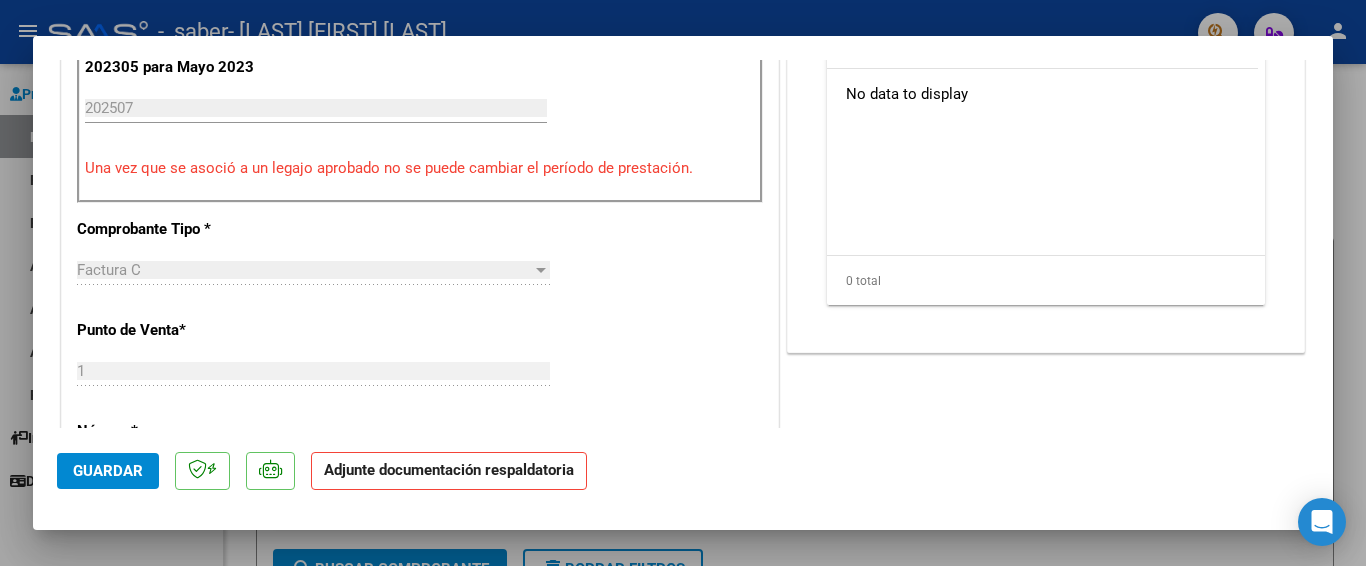 scroll, scrollTop: 636, scrollLeft: 0, axis: vertical 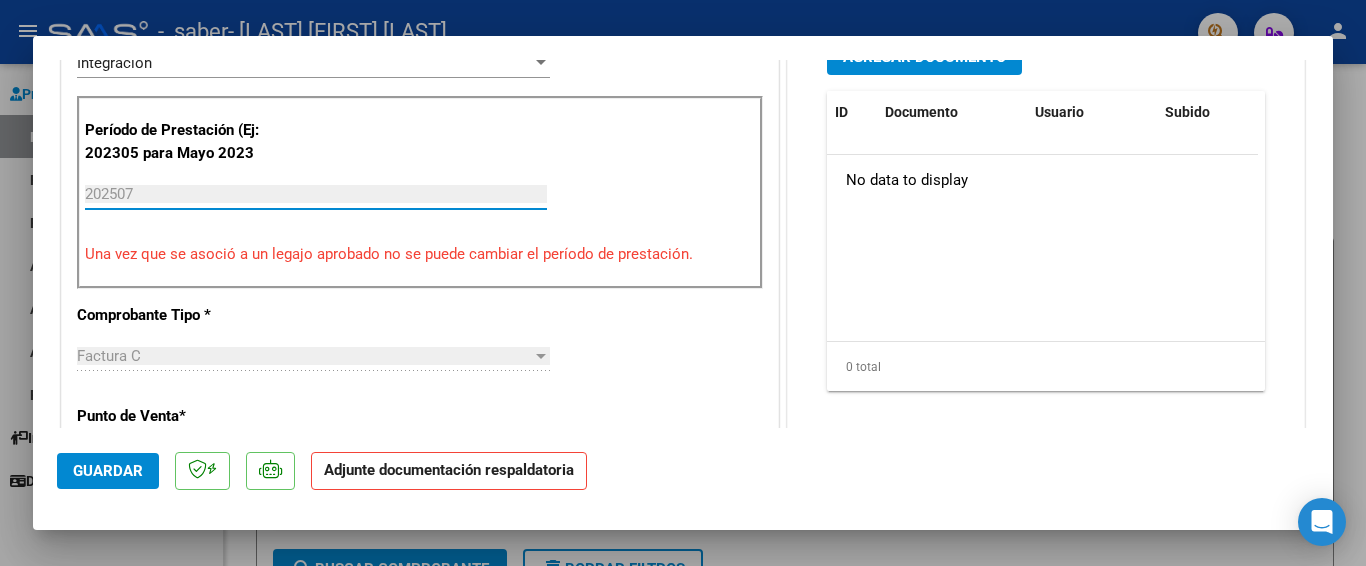 click on "202507" at bounding box center (316, 194) 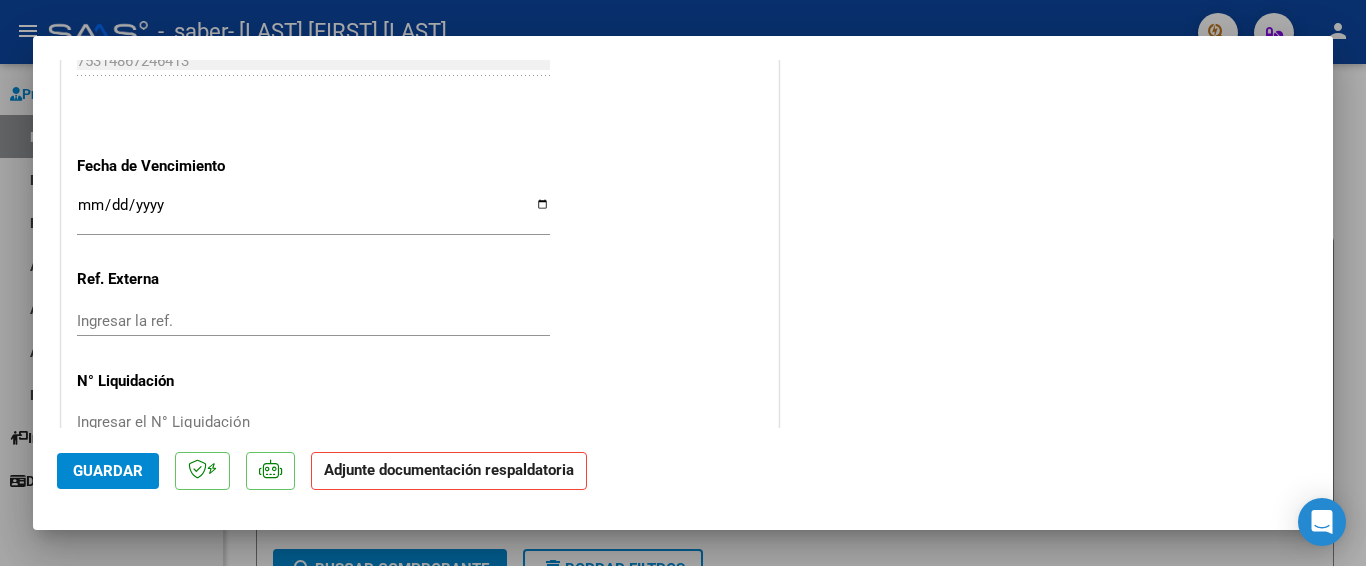 scroll, scrollTop: 1422, scrollLeft: 0, axis: vertical 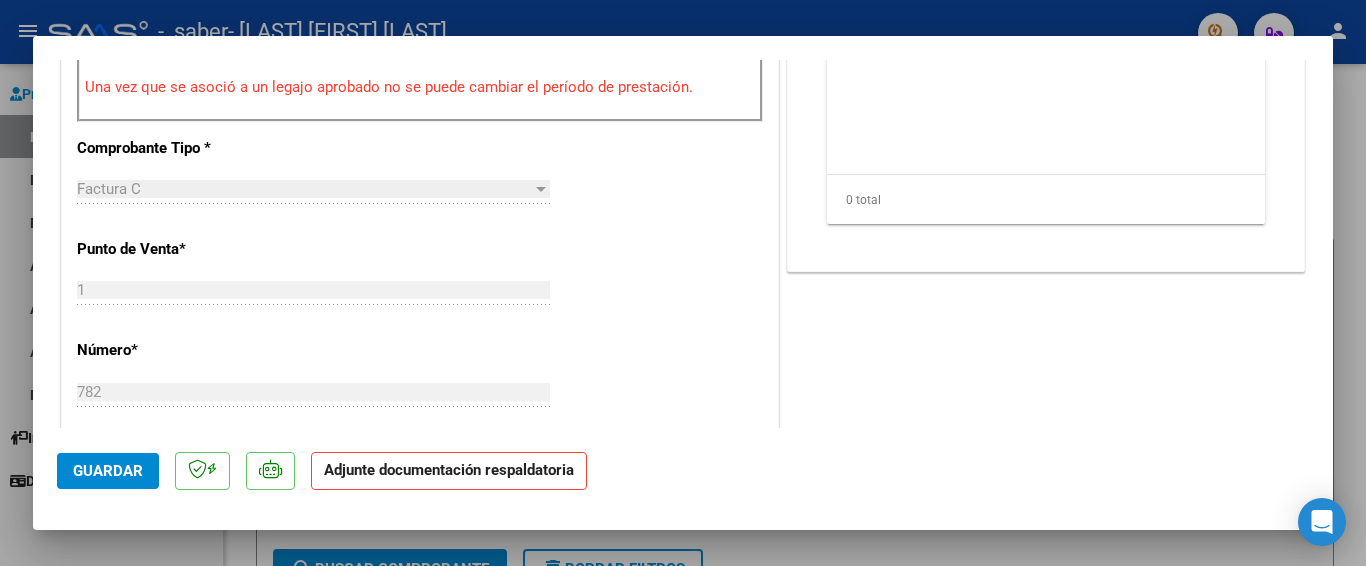click on "Adjunte documentación respaldatoria" 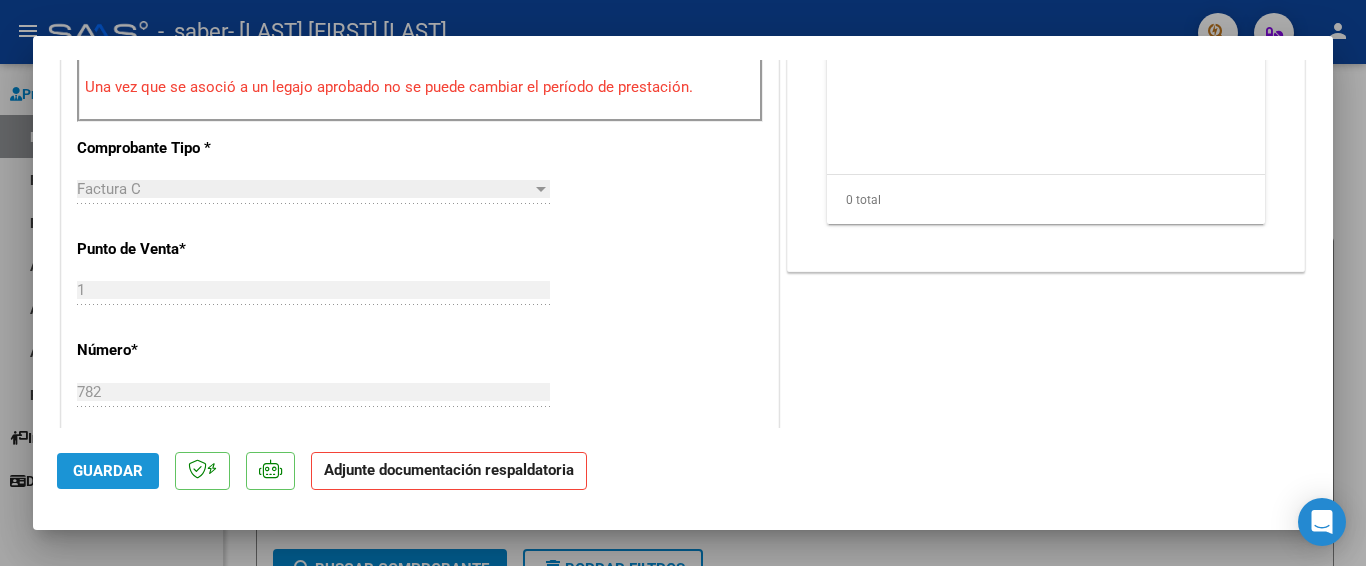 click on "Guardar" 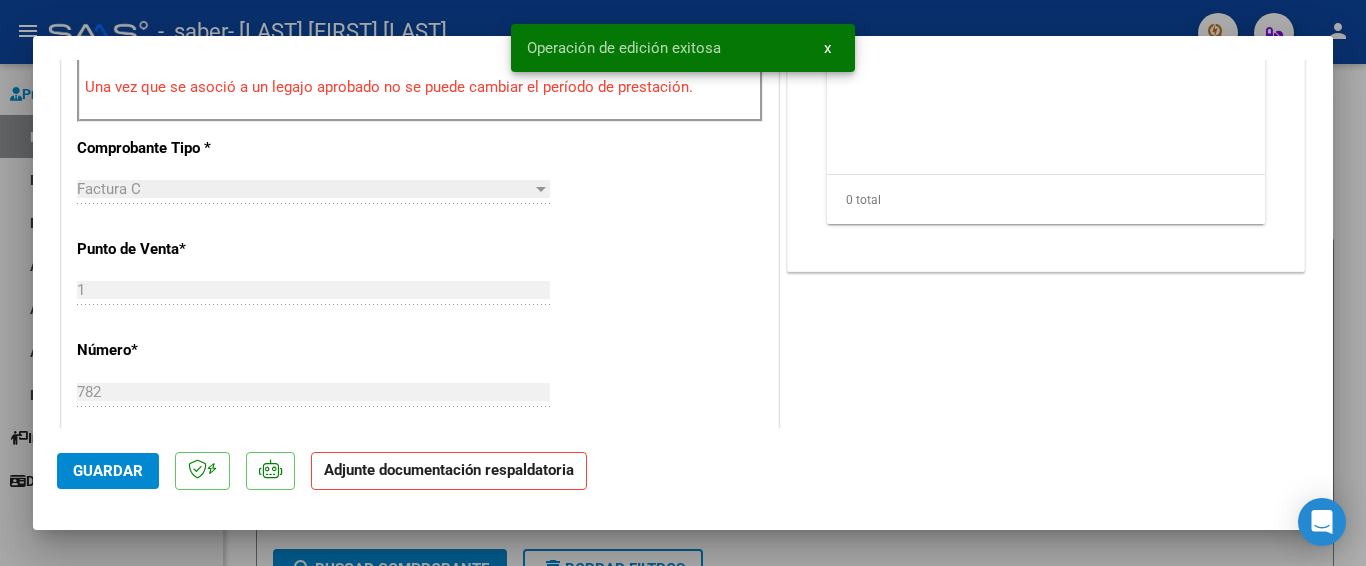 click on "Adjunte documentación respaldatoria" 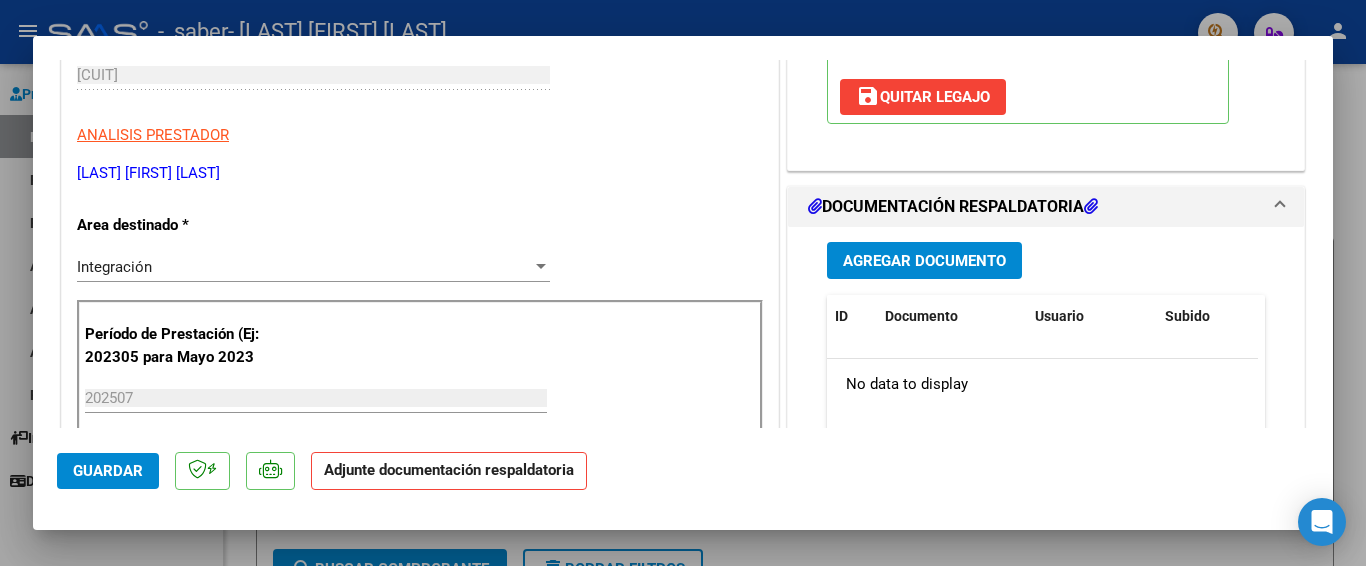 scroll, scrollTop: 323, scrollLeft: 0, axis: vertical 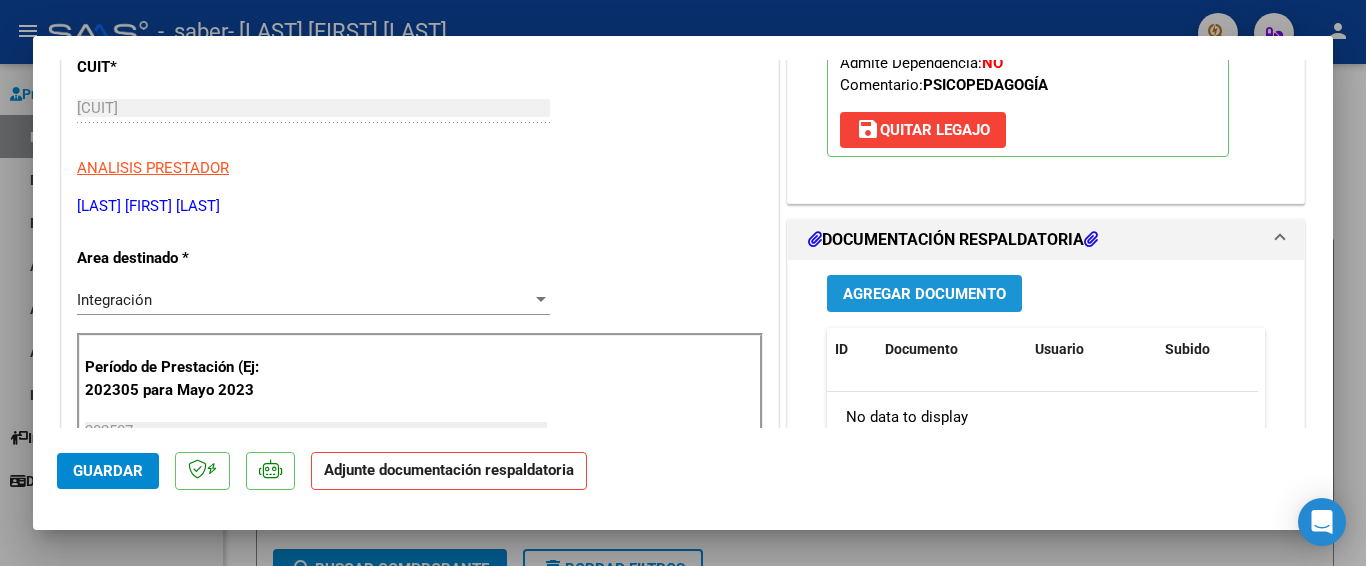 click on "Agregar Documento" at bounding box center [924, 293] 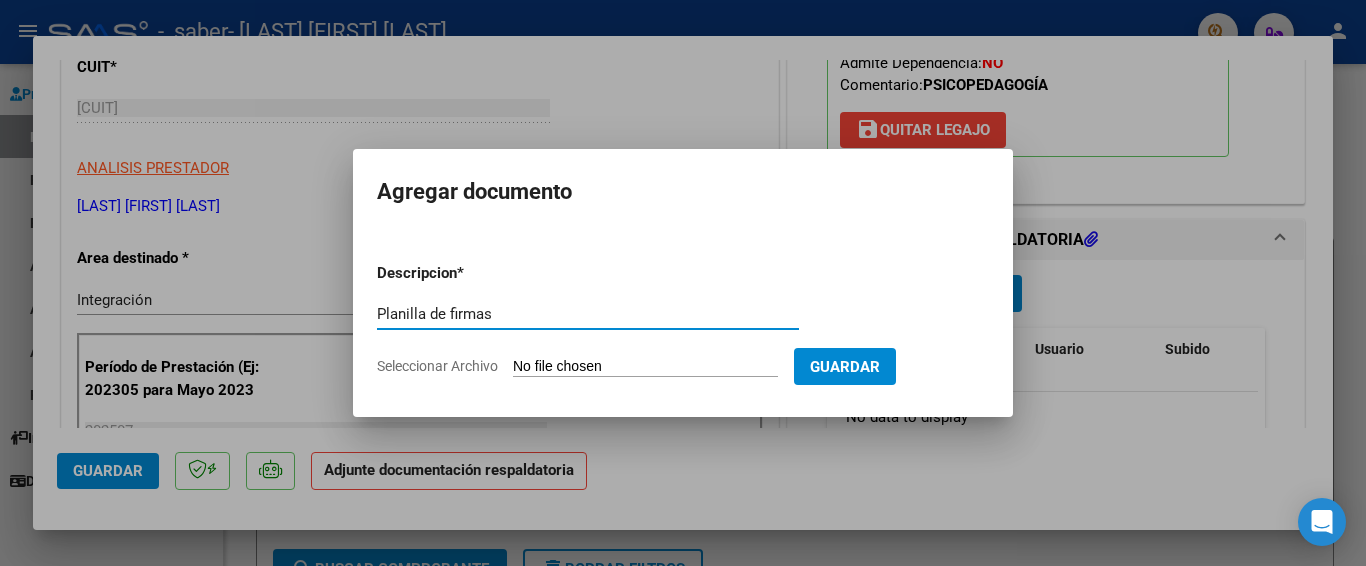 type on "Planilla de firmas" 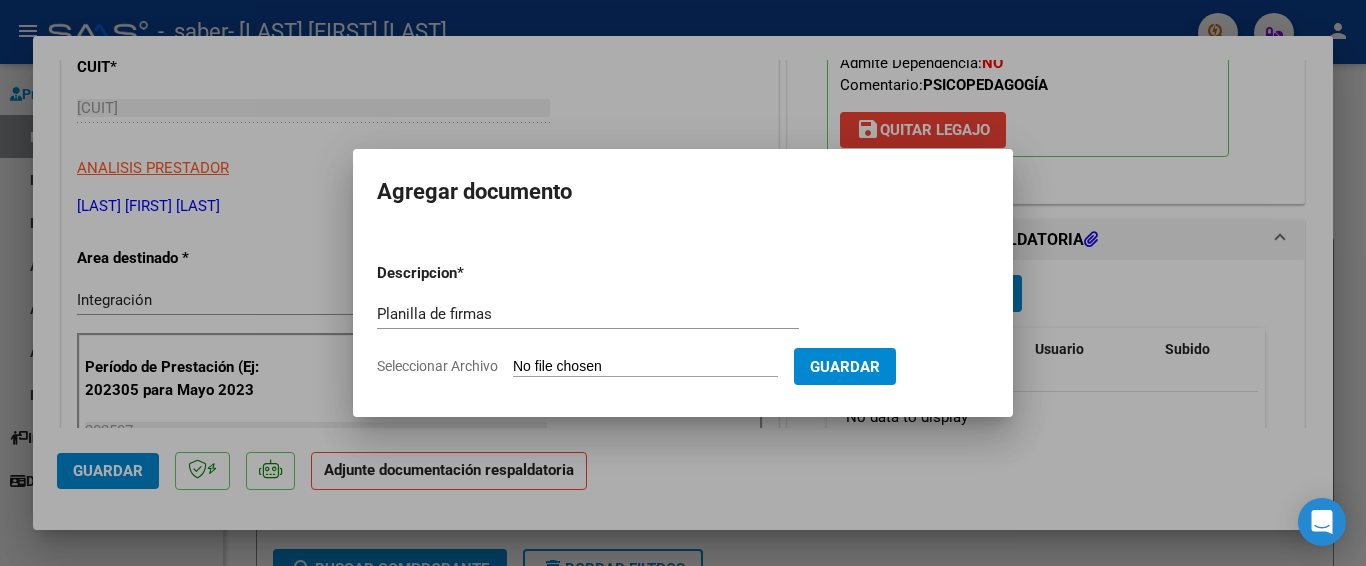click on "Seleccionar Archivo" 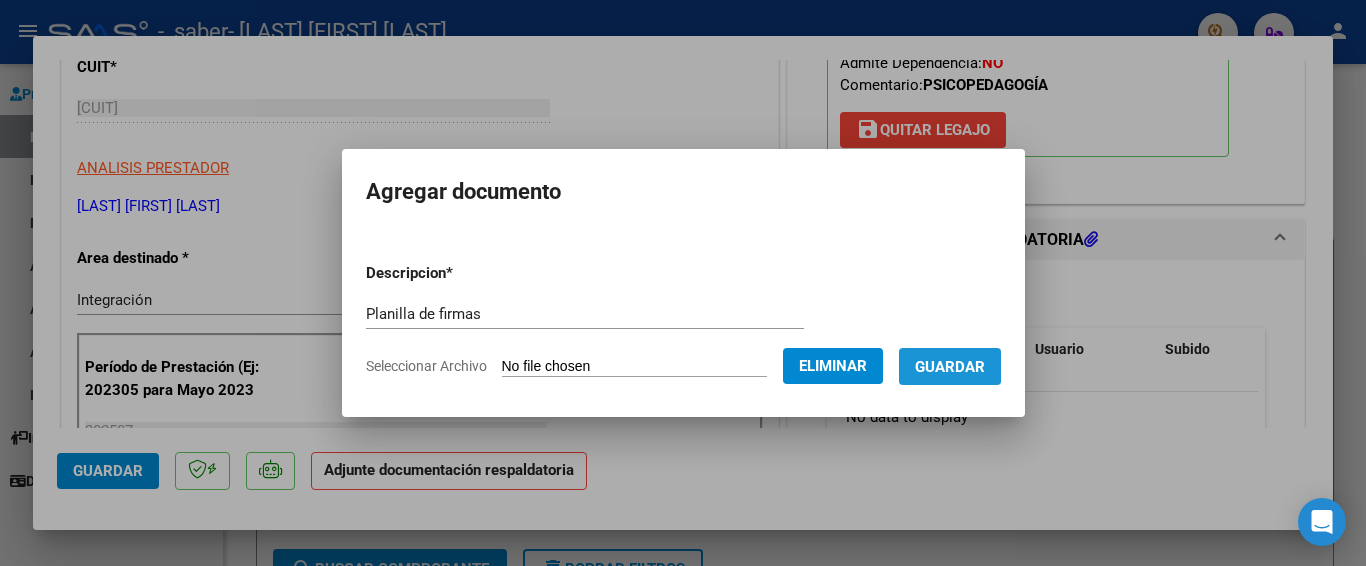 click on "Guardar" at bounding box center (950, 367) 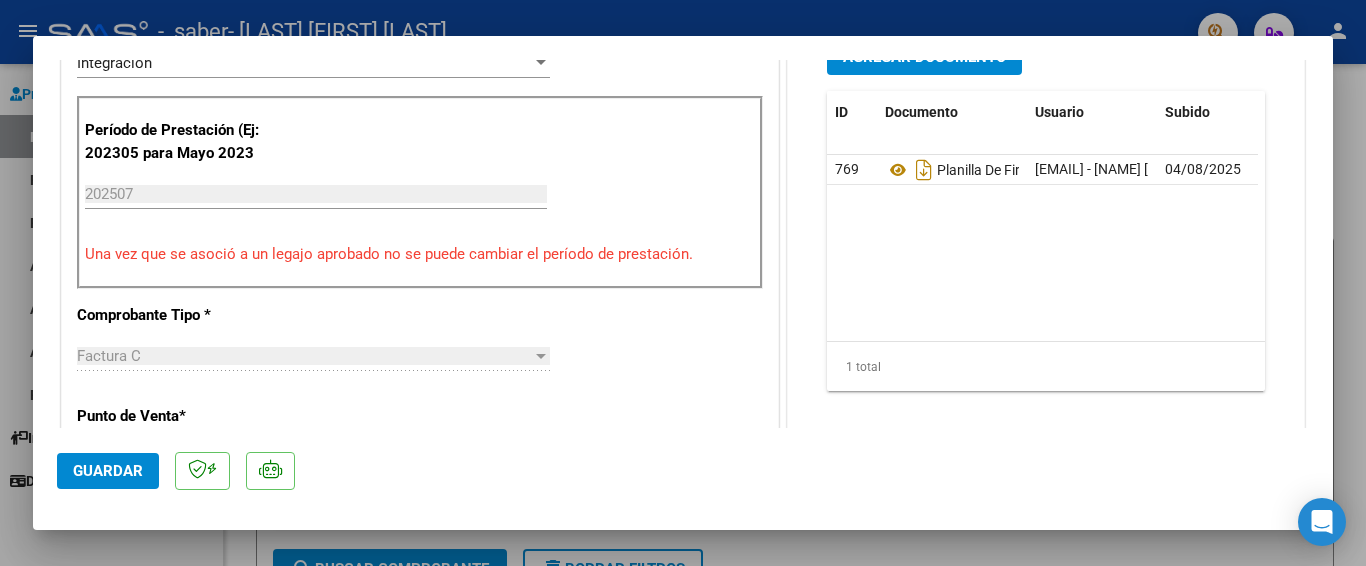 scroll, scrollTop: 566, scrollLeft: 0, axis: vertical 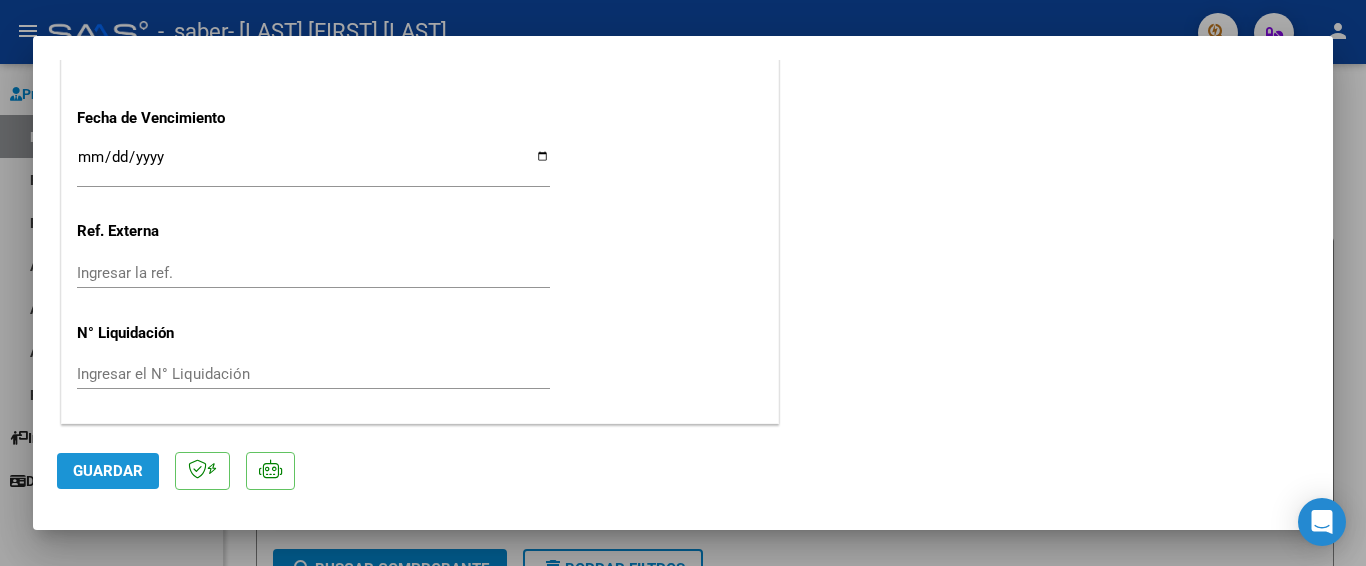 click on "Guardar" 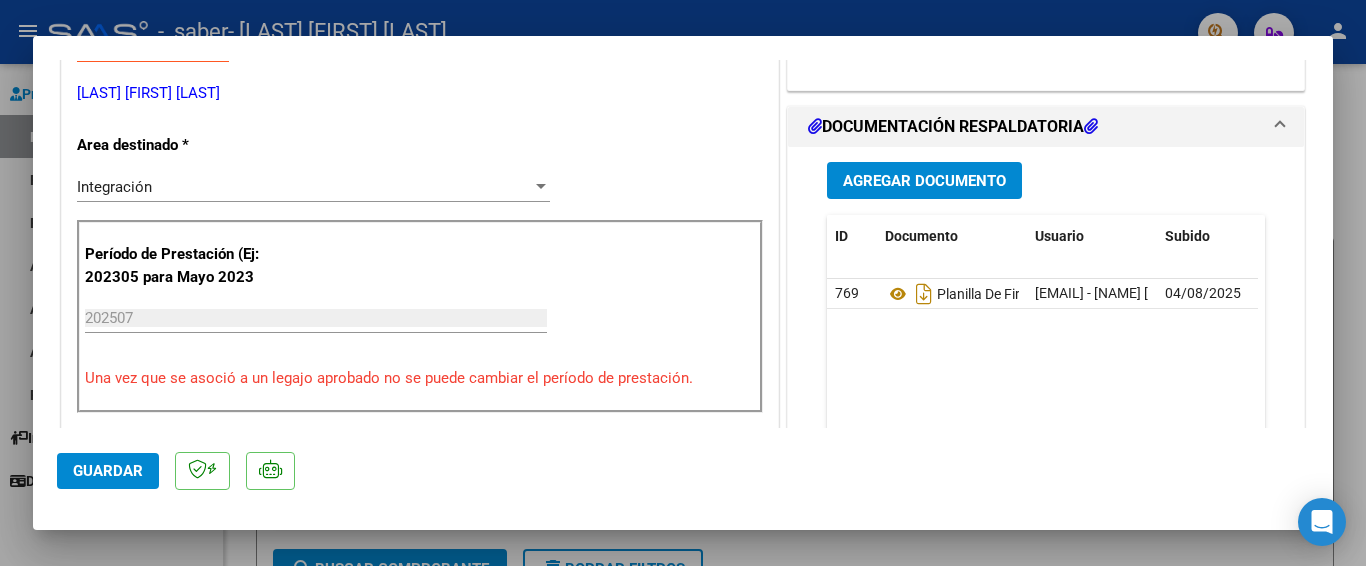 scroll, scrollTop: 409, scrollLeft: 0, axis: vertical 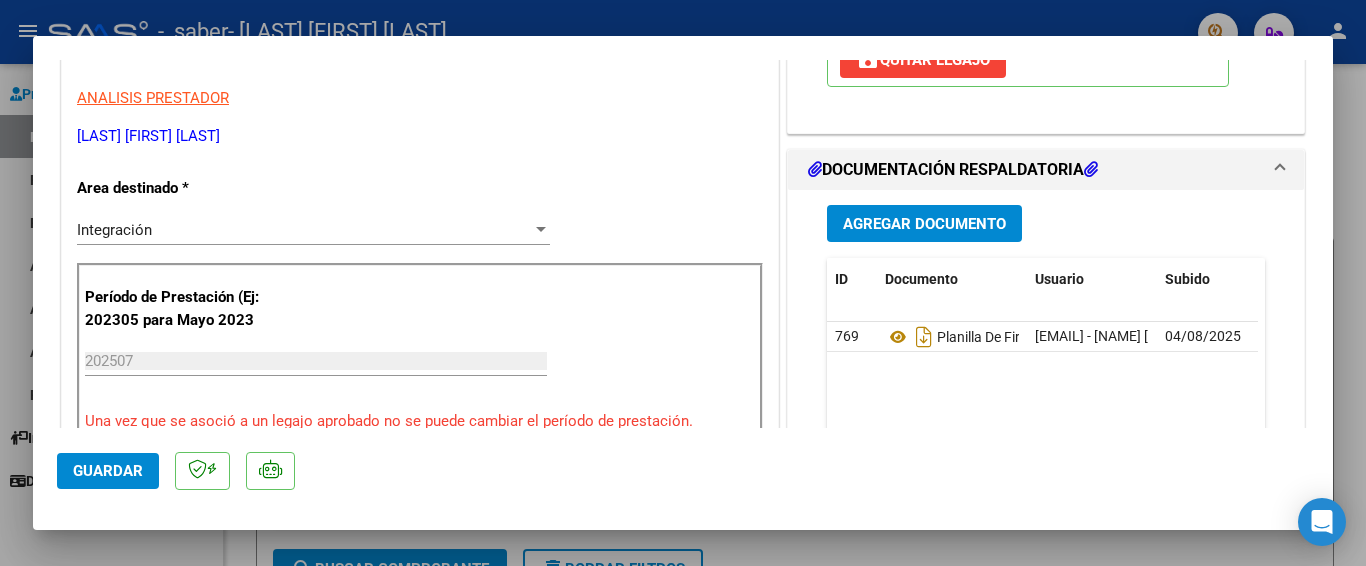 click on "Guardar" 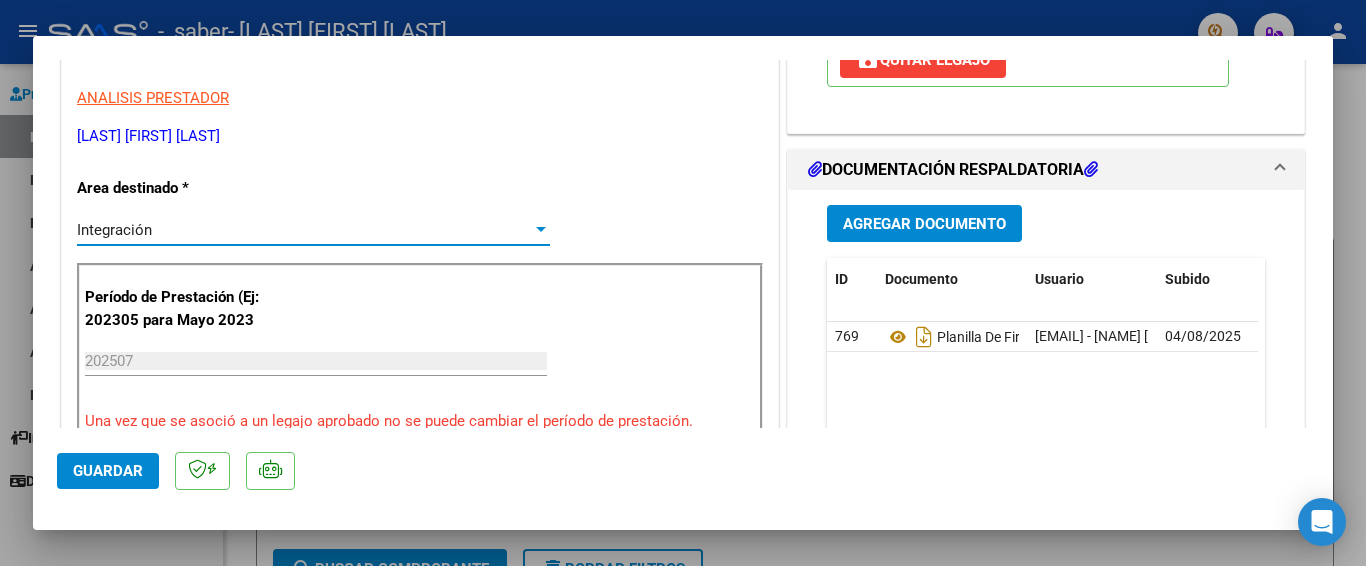 click at bounding box center [541, 229] 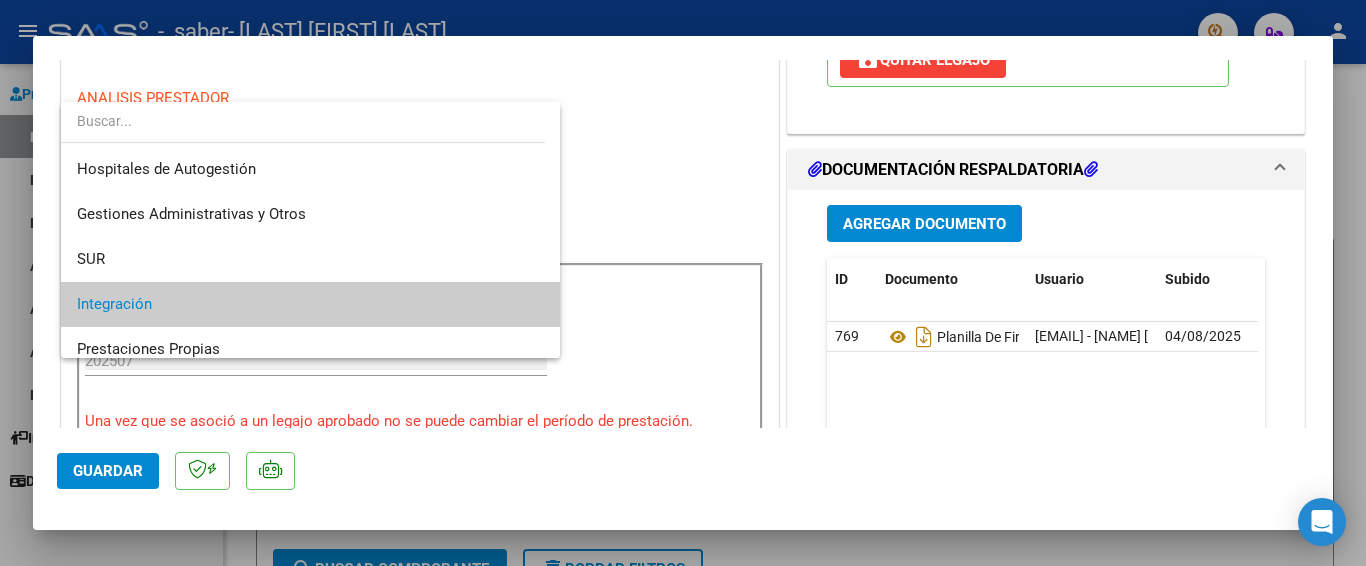 scroll, scrollTop: 75, scrollLeft: 0, axis: vertical 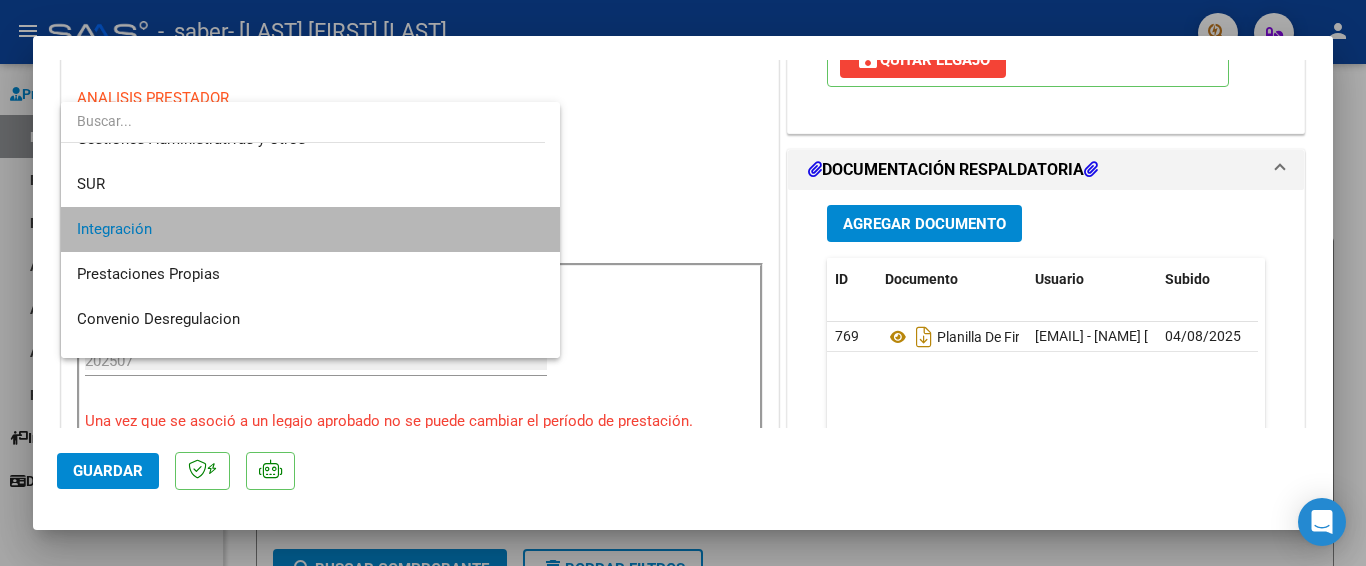 click on "Integración" at bounding box center (310, 229) 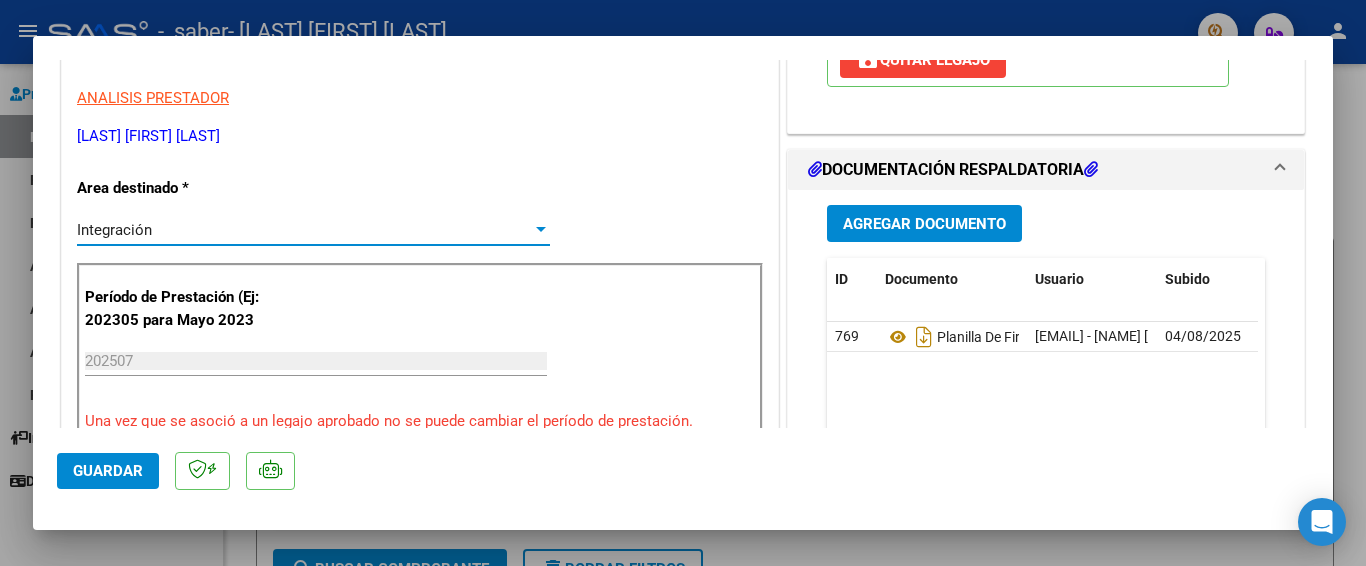 click on "Guardar" 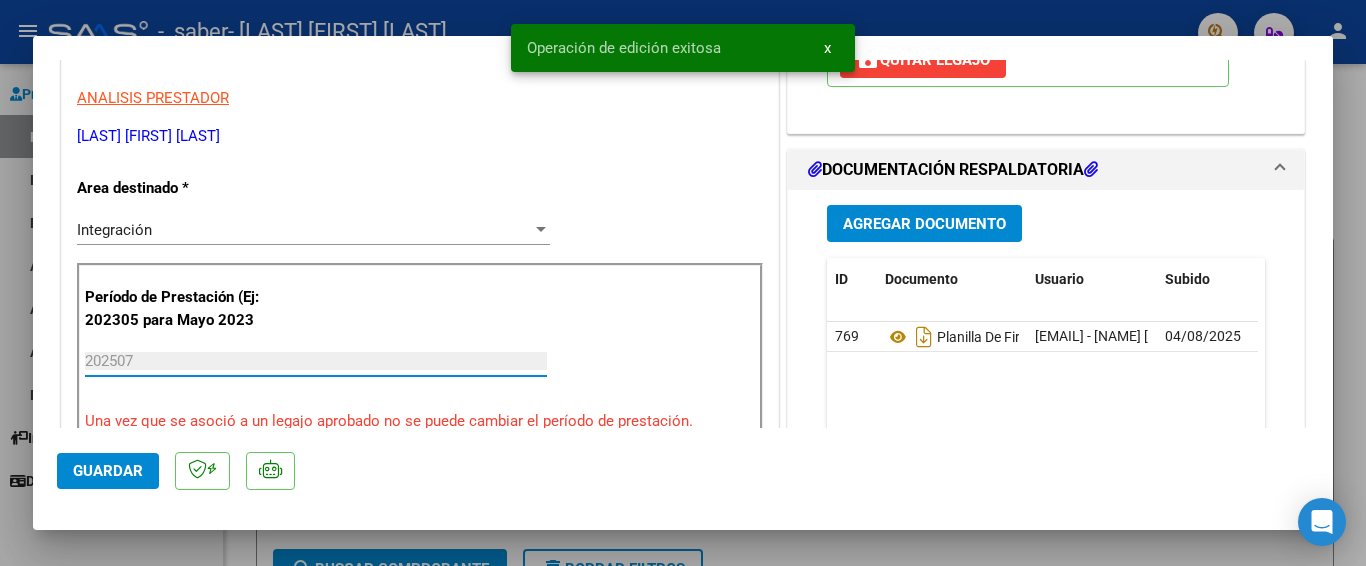 click on "202507" at bounding box center [316, 361] 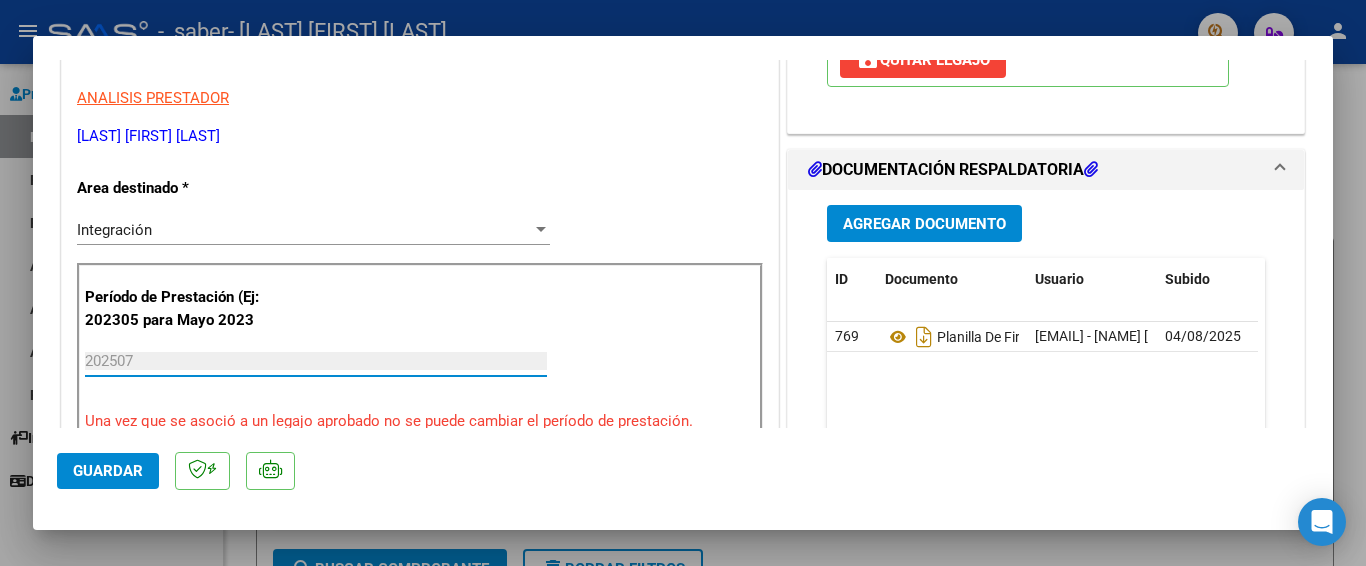 click on "Guardar" 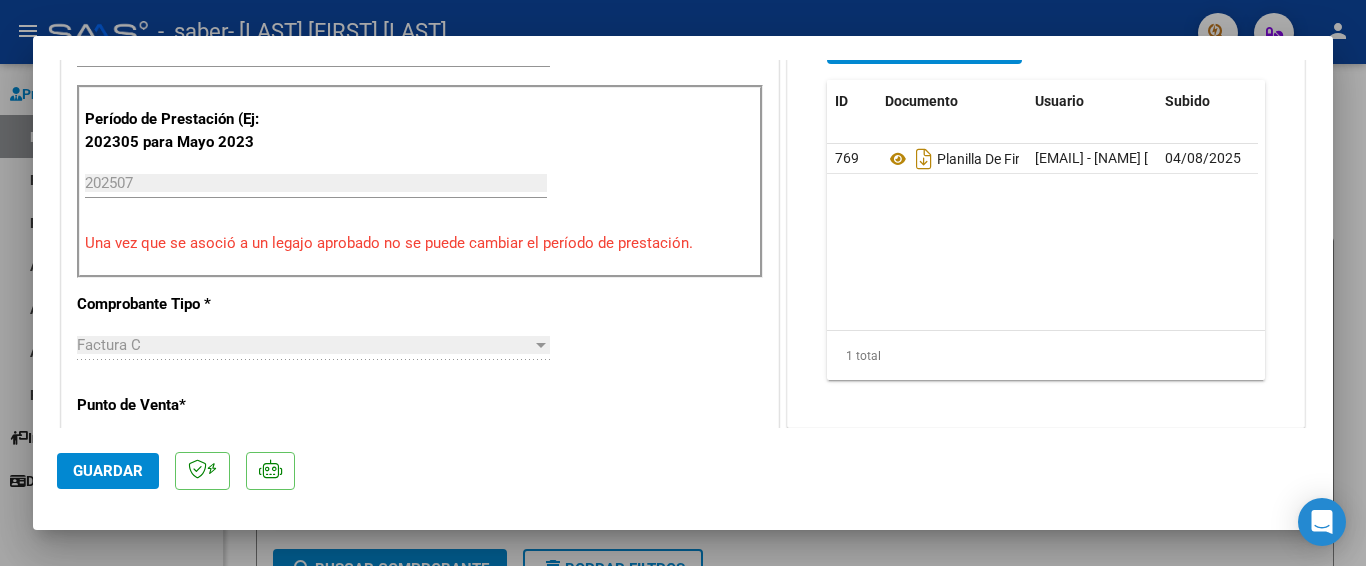 scroll, scrollTop: 593, scrollLeft: 0, axis: vertical 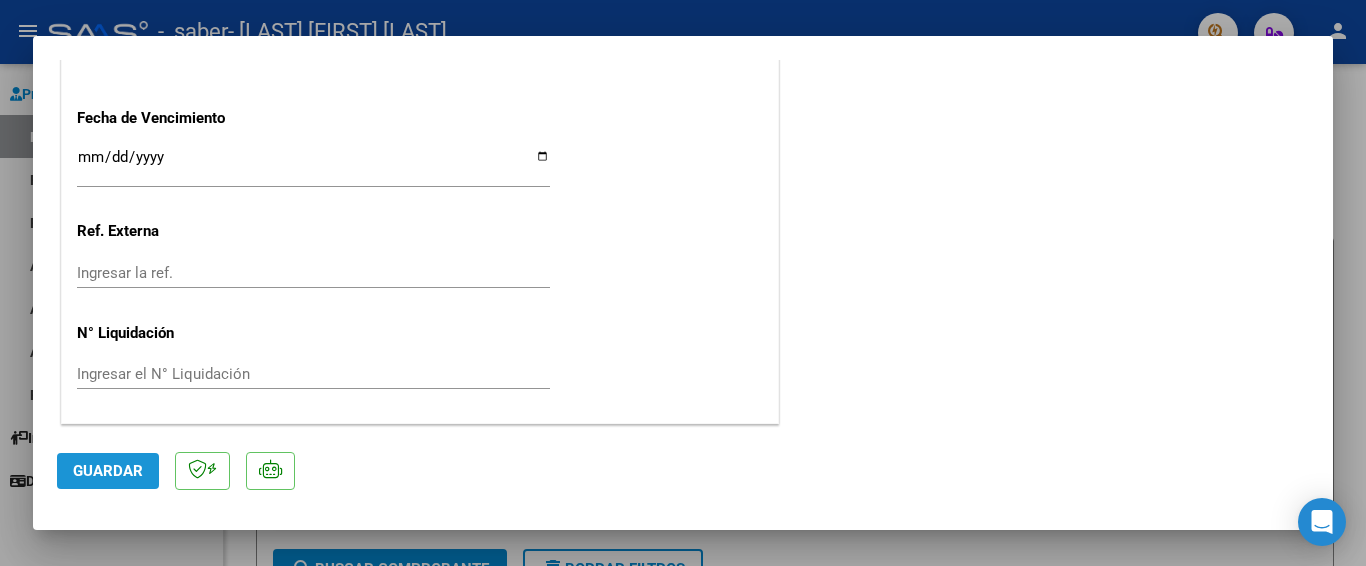 click on "Guardar" 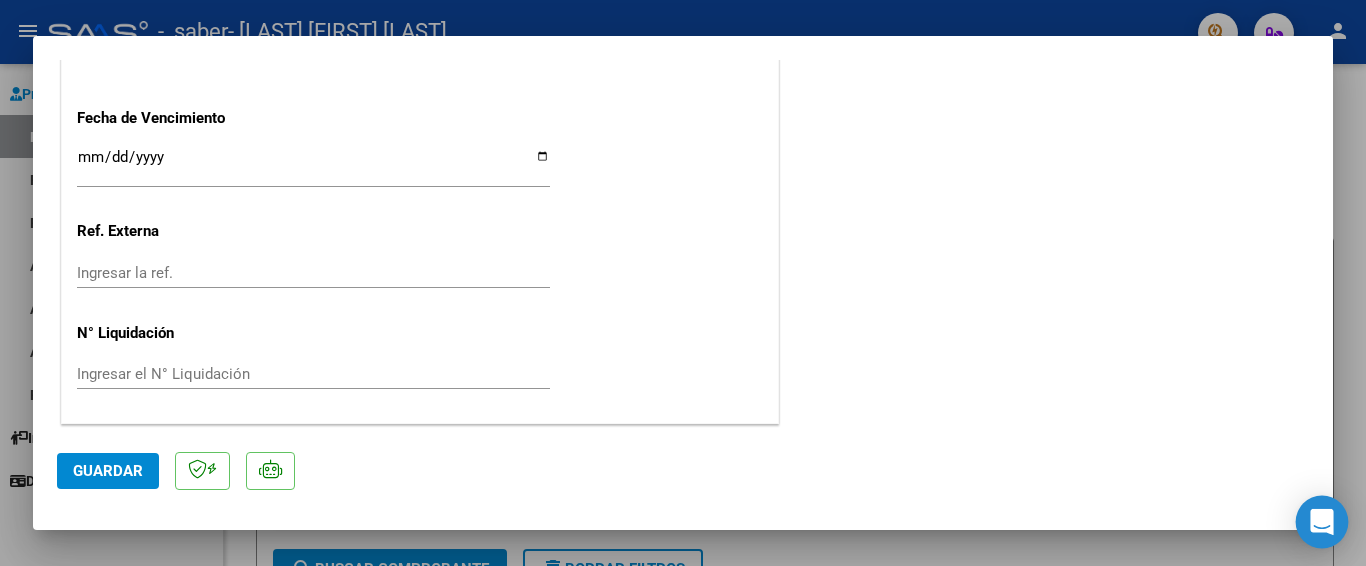 click 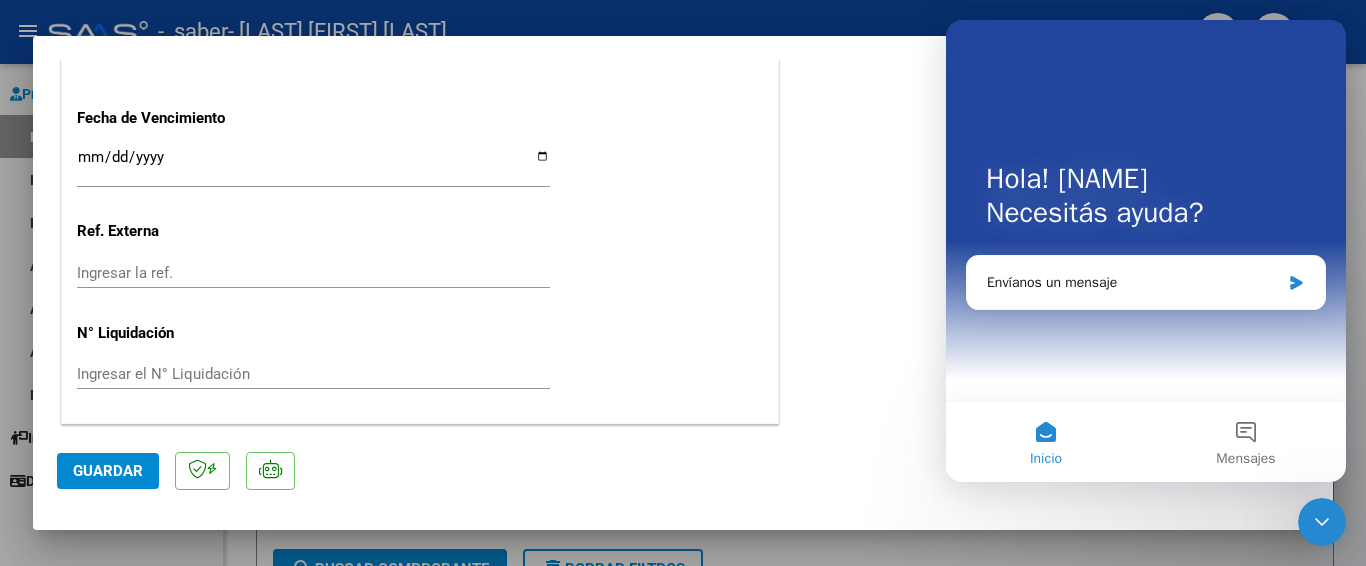 scroll, scrollTop: 0, scrollLeft: 0, axis: both 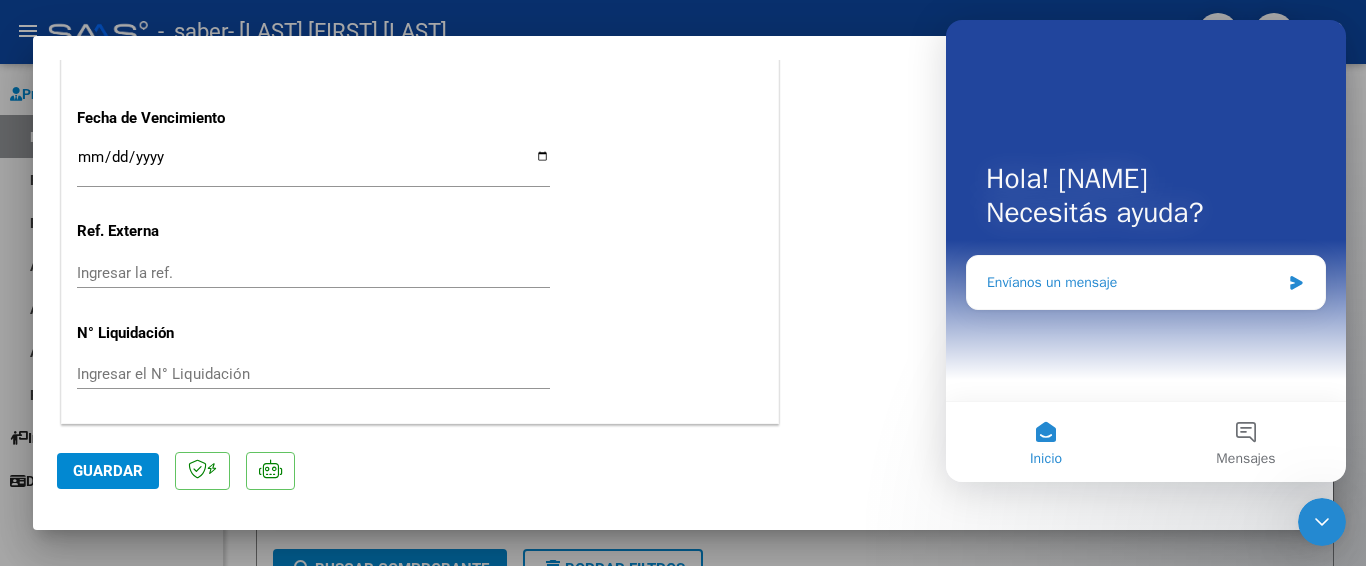click on "Envíanos un mensaje" at bounding box center (1133, 282) 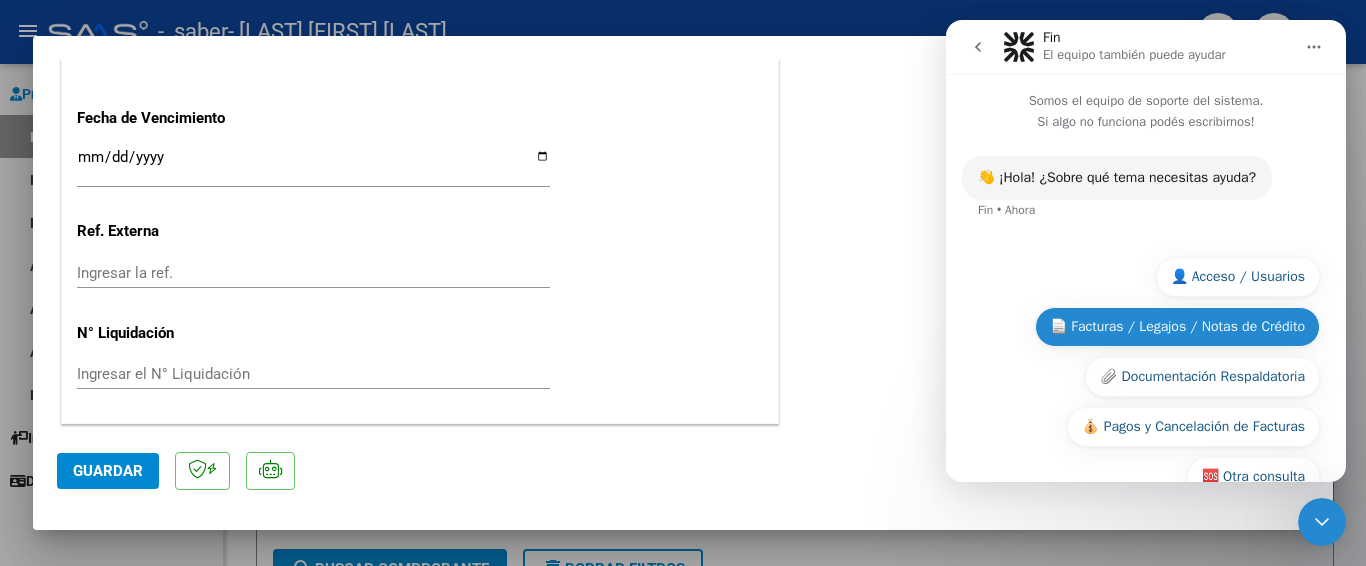 click on "📄 Facturas / Legajos / Notas de Crédito" at bounding box center (1177, 327) 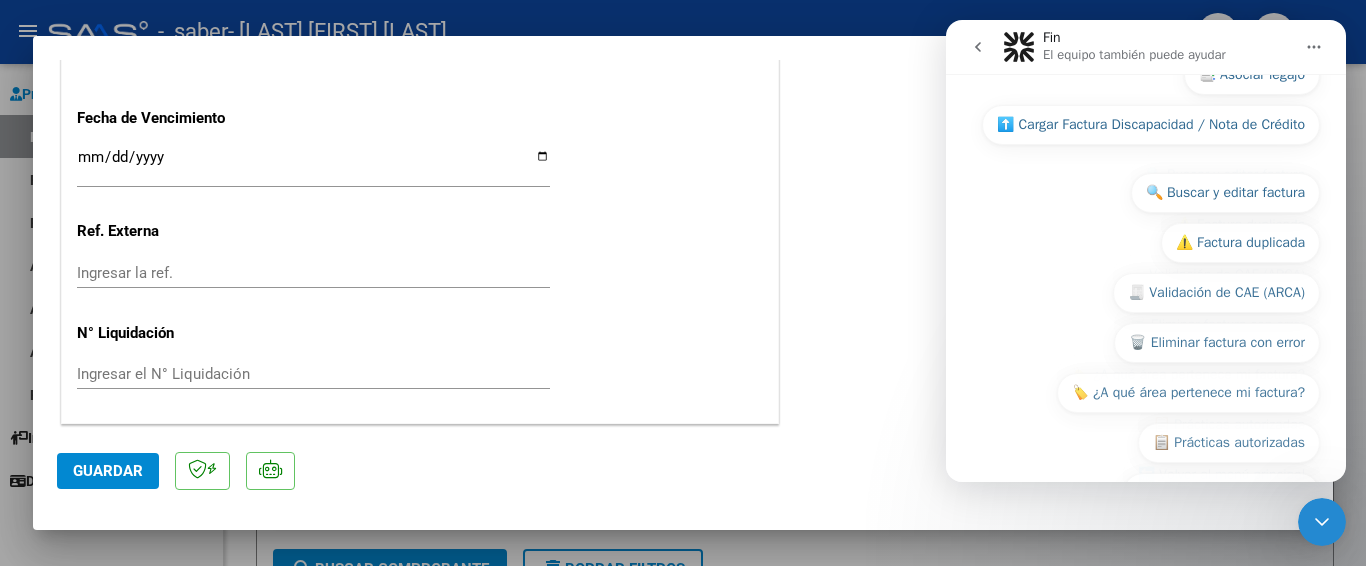 scroll, scrollTop: 424, scrollLeft: 0, axis: vertical 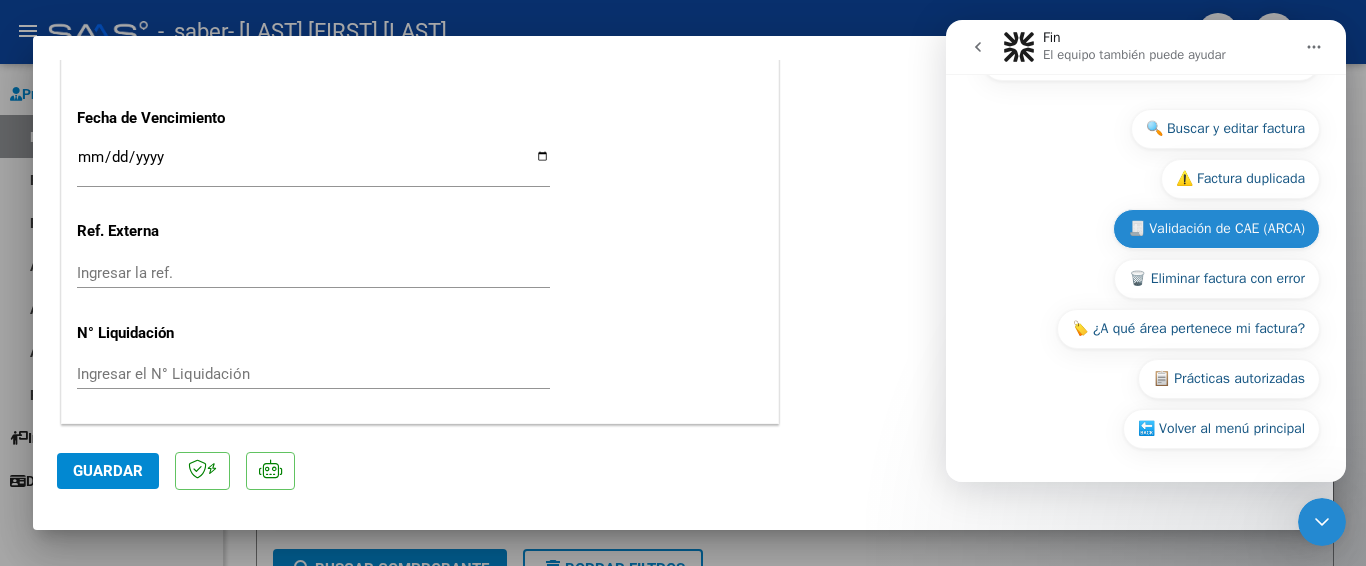 click on "🧾 Validación de CAE (ARCA)" at bounding box center (1216, 229) 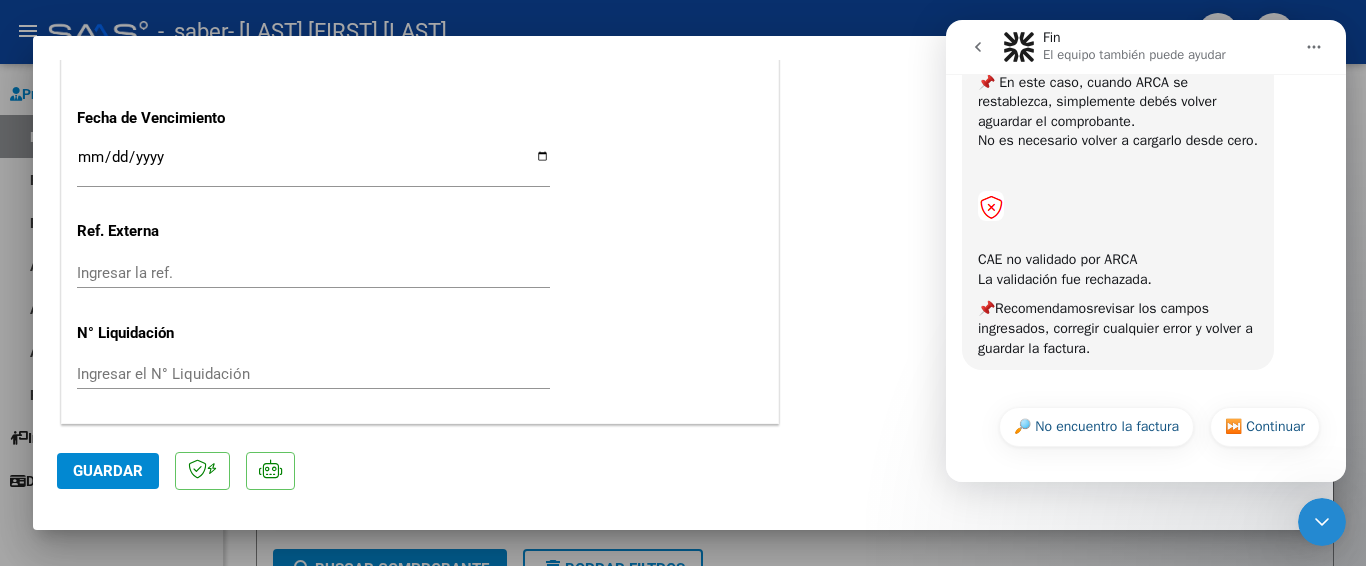scroll, scrollTop: 1267, scrollLeft: 0, axis: vertical 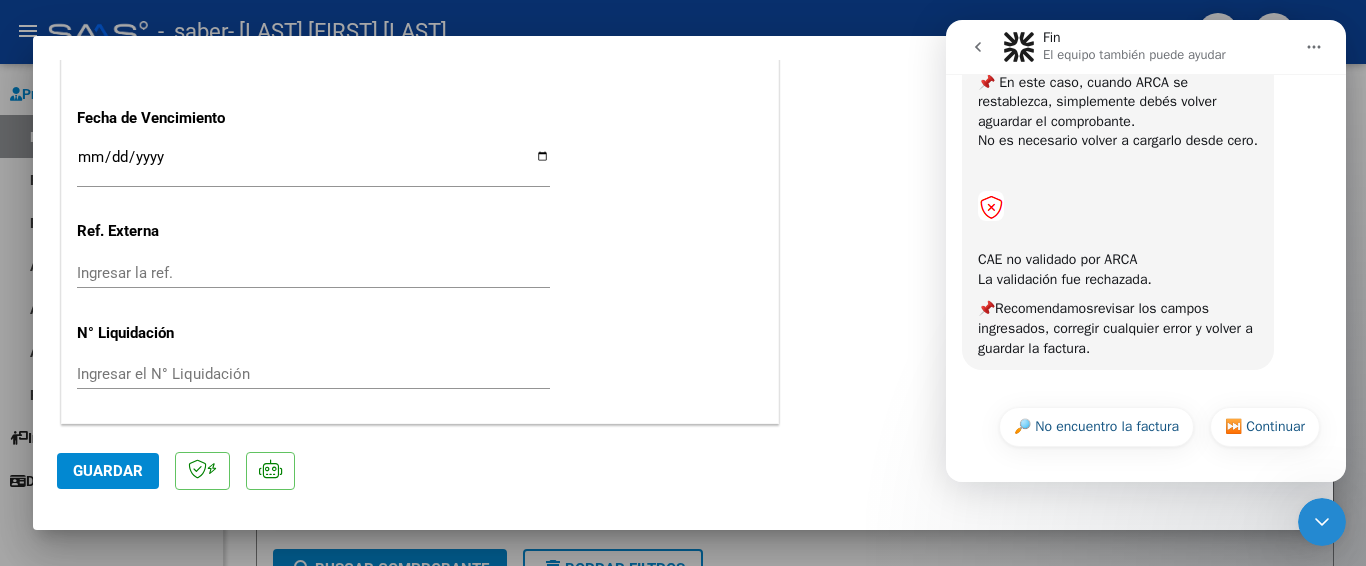 click on "📌  Recomendamos  revisar los campos ingresados, corregir cualquier error y volver a guardar la factura." at bounding box center (1118, 328) 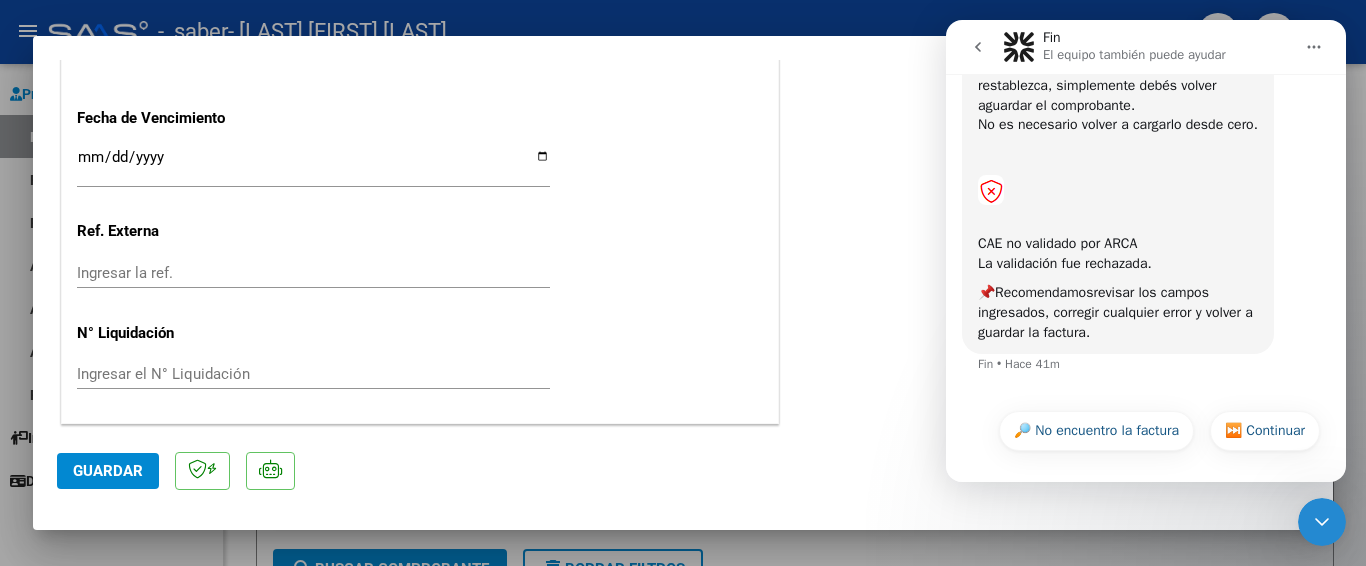 scroll, scrollTop: 1287, scrollLeft: 0, axis: vertical 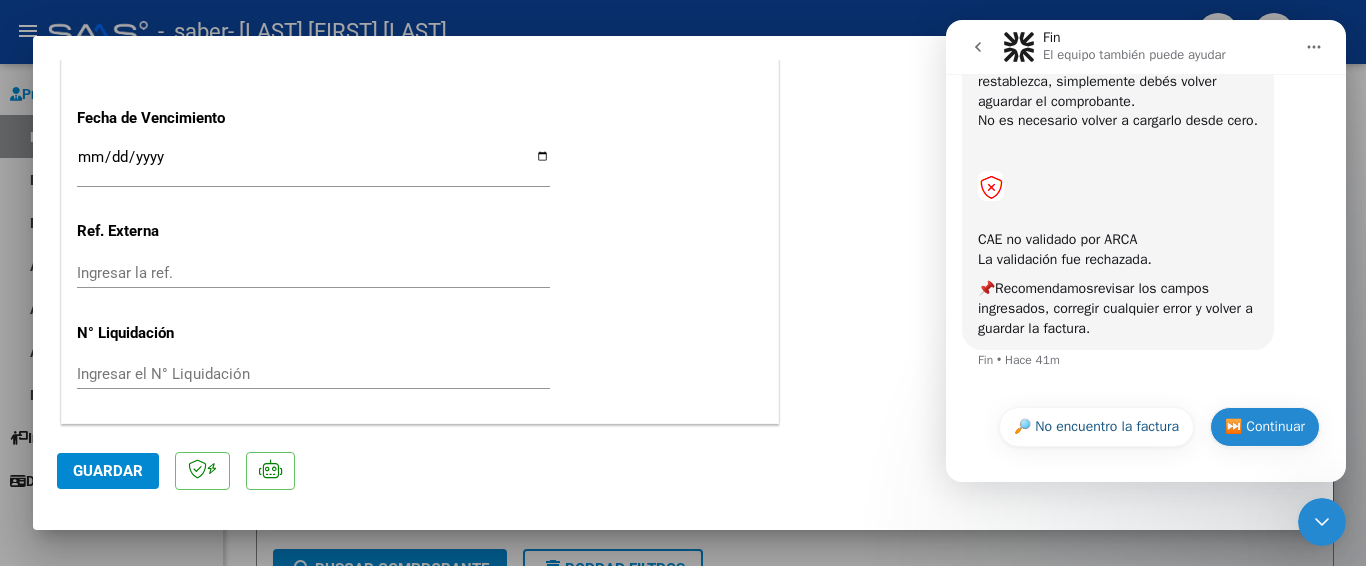 click on "⏭️ Continuar" at bounding box center [1265, 427] 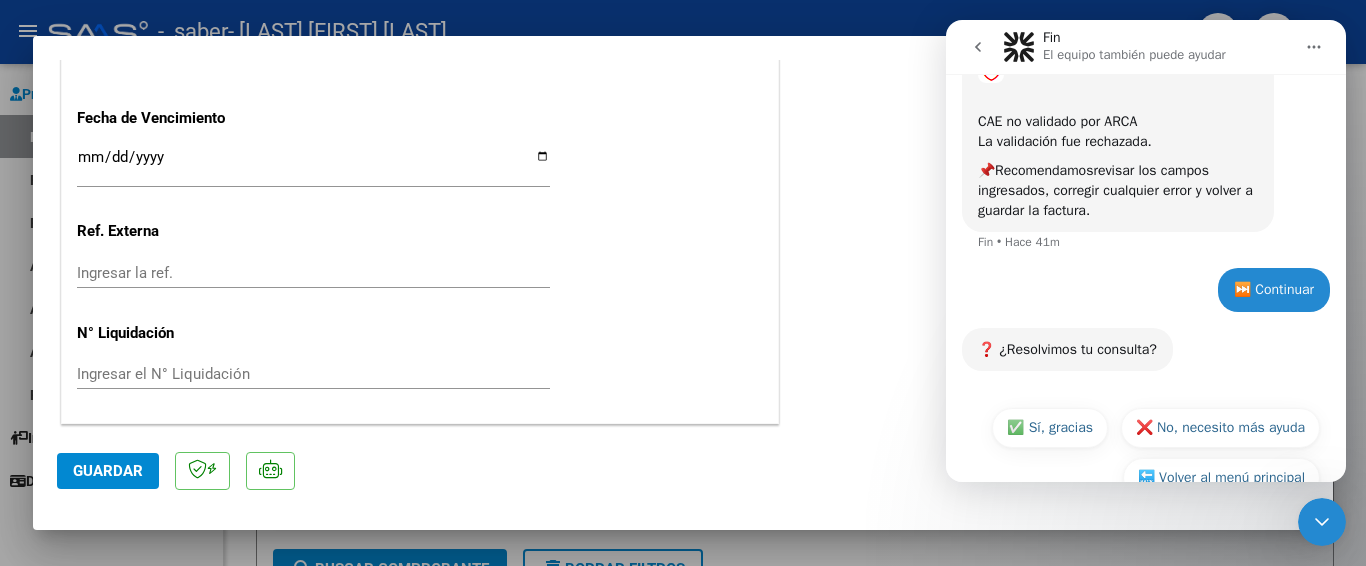 scroll, scrollTop: 1454, scrollLeft: 0, axis: vertical 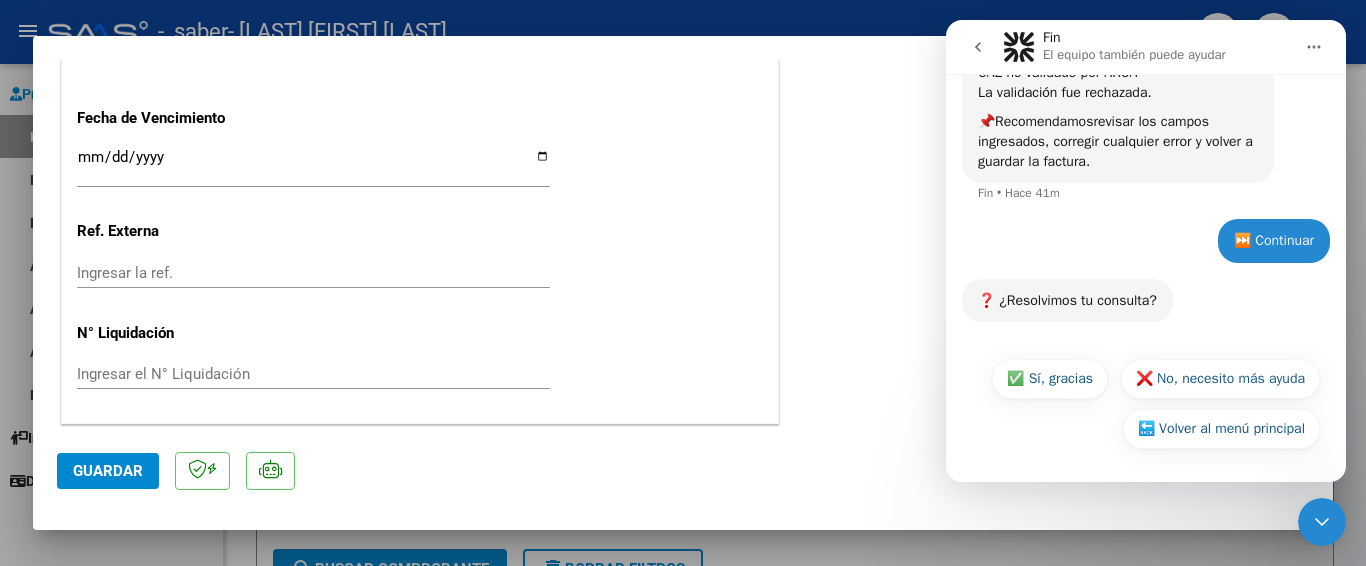 click on "COMENTARIOS Comentarios del Prestador / Gerenciador:  PREAPROBACIÓN PARA INTEGRACION  Legajo preaprobado para Período de Prestación:  202507 Ver Legajo Asociado  CUIL:  [CUIT]  Nombre y Apellido:  [LAST] [LAST] [FIRST] [LAST]  Período Desde:  202502  Período Hasta:  202512  Admite Dependencia:   NO  Comentario:  PSICOPEDAGOGÍA save  Quitar Legajo   DOCUMENTACIÓN RESPALDATORIA  Agregar Documento ID Documento Usuario Subido Acción 769  Planilla De Firmas   [EMAIL] -   [NAME] [LAST]  04/08/2025   1 total   1" at bounding box center (1046, -456) 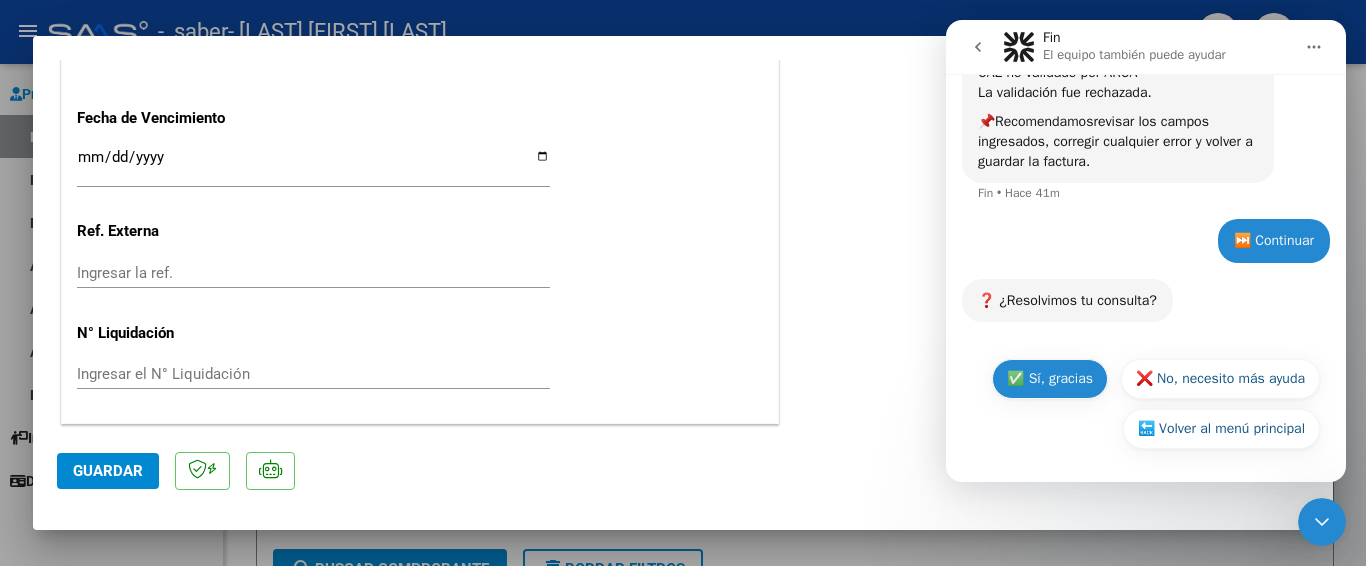 click on "✅ Sí, gracias" at bounding box center (1050, 379) 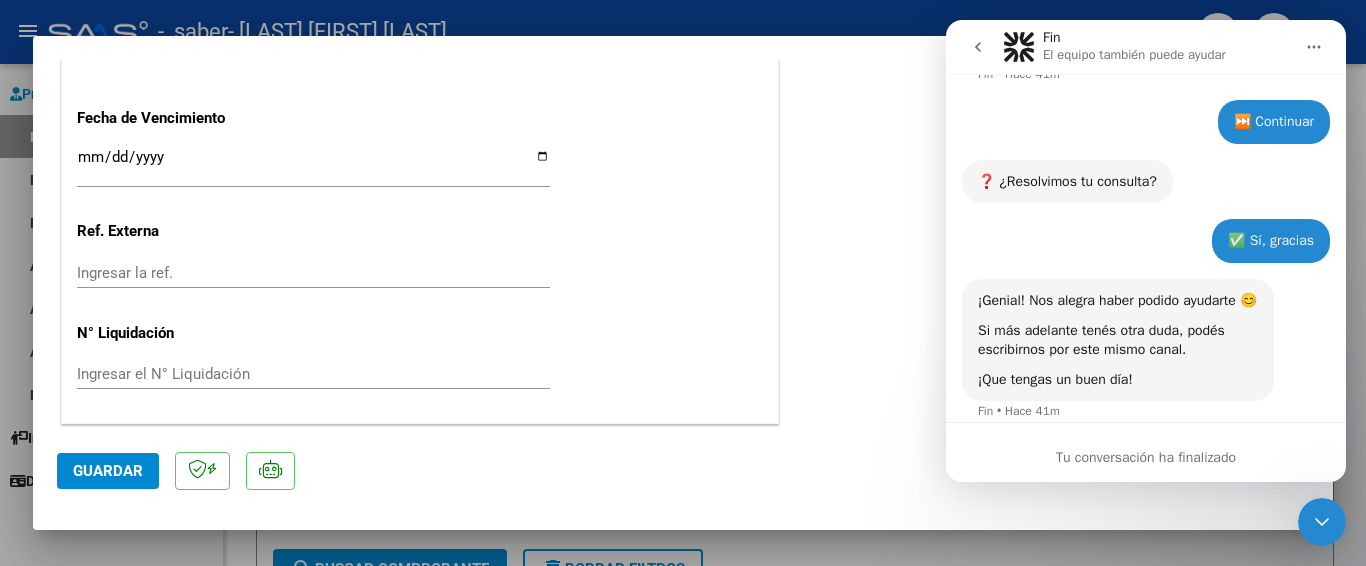 scroll, scrollTop: 1633, scrollLeft: 0, axis: vertical 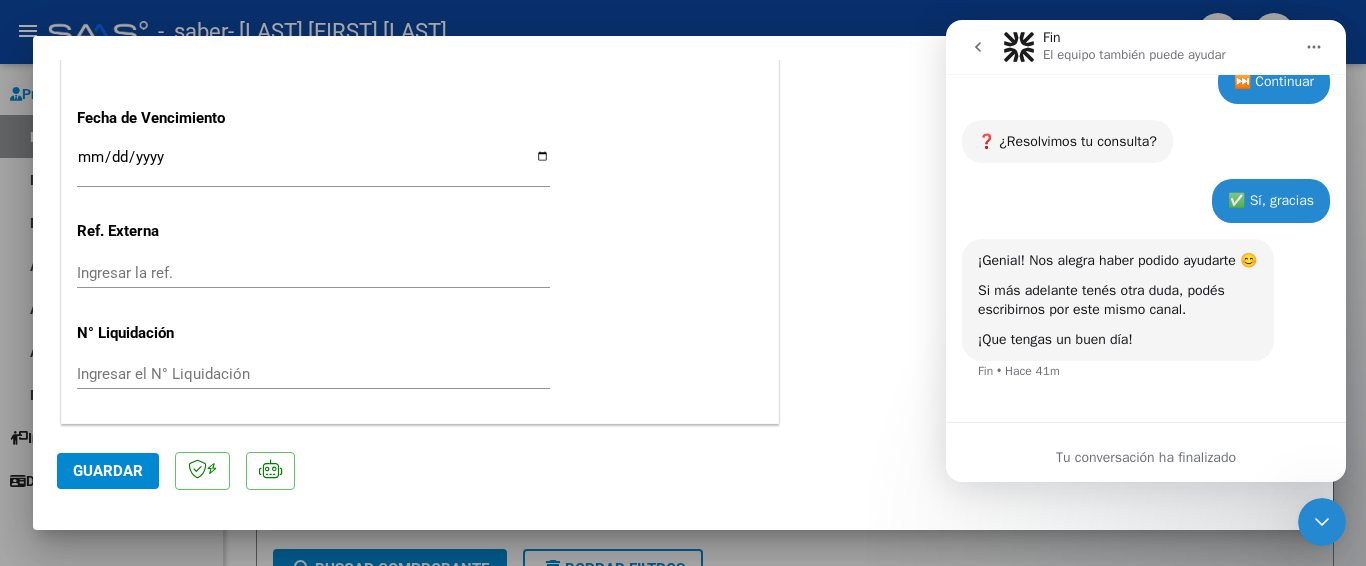 click at bounding box center (1314, 47) 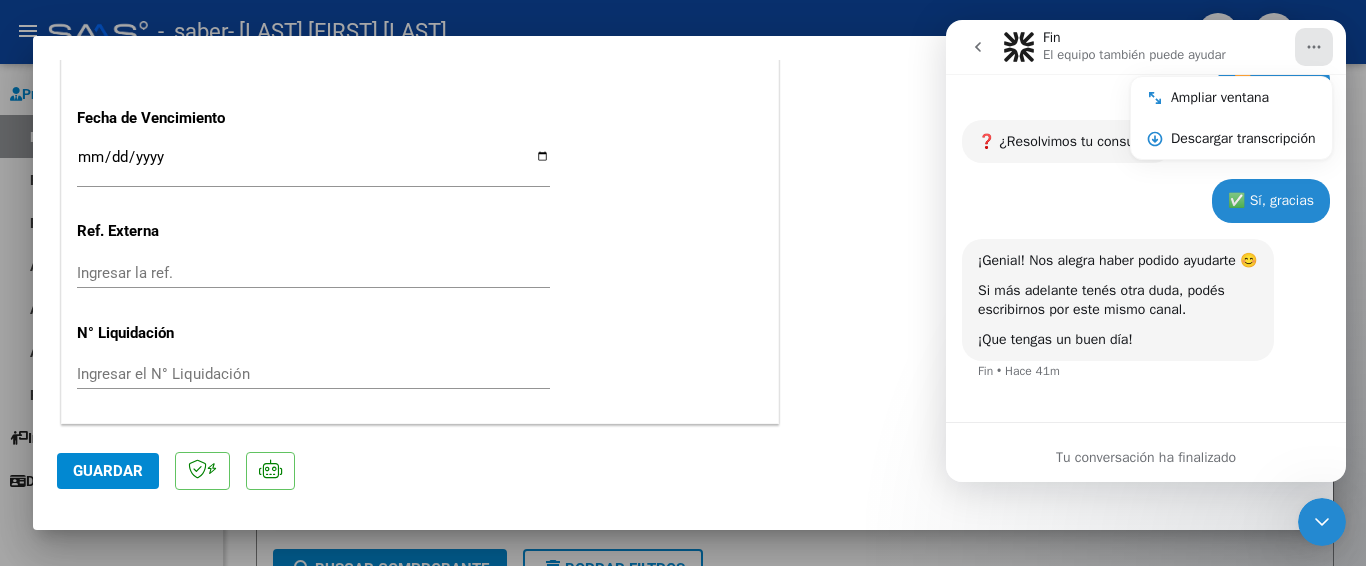 click on "COMENTARIOS Comentarios del Prestador / Gerenciador:  PREAPROBACIÓN PARA INTEGRACION  Legajo preaprobado para Período de Prestación:  202507 Ver Legajo Asociado  CUIL:  [CUIT]  Nombre y Apellido:  [LAST] [LAST] [FIRST] [LAST]  Período Desde:  202502  Período Hasta:  202512  Admite Dependencia:   NO  Comentario:  PSICOPEDAGOGÍA save  Quitar Legajo   DOCUMENTACIÓN RESPALDATORIA  Agregar Documento ID Documento Usuario Subido Acción 769  Planilla De Firmas   [EMAIL] -   [NAME] [LAST]  04/08/2025   1 total   1" at bounding box center [1046, -456] 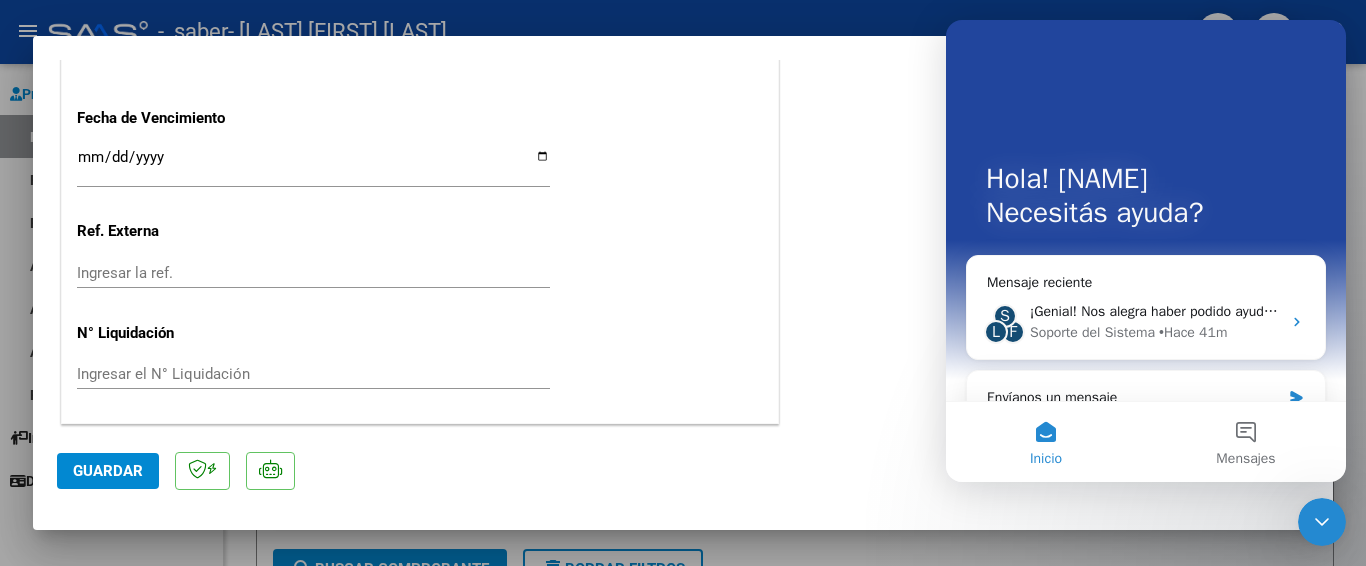 scroll, scrollTop: 0, scrollLeft: 0, axis: both 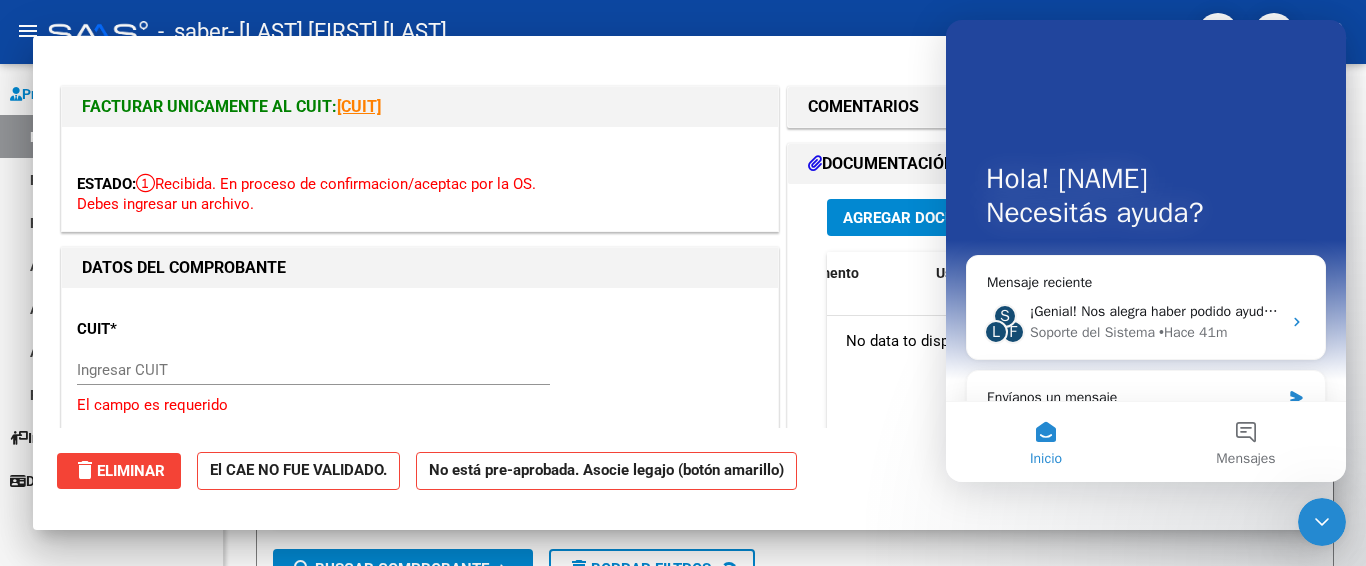 click on "menu -   saber   - [LAST] [FIRST] [LAST] person" 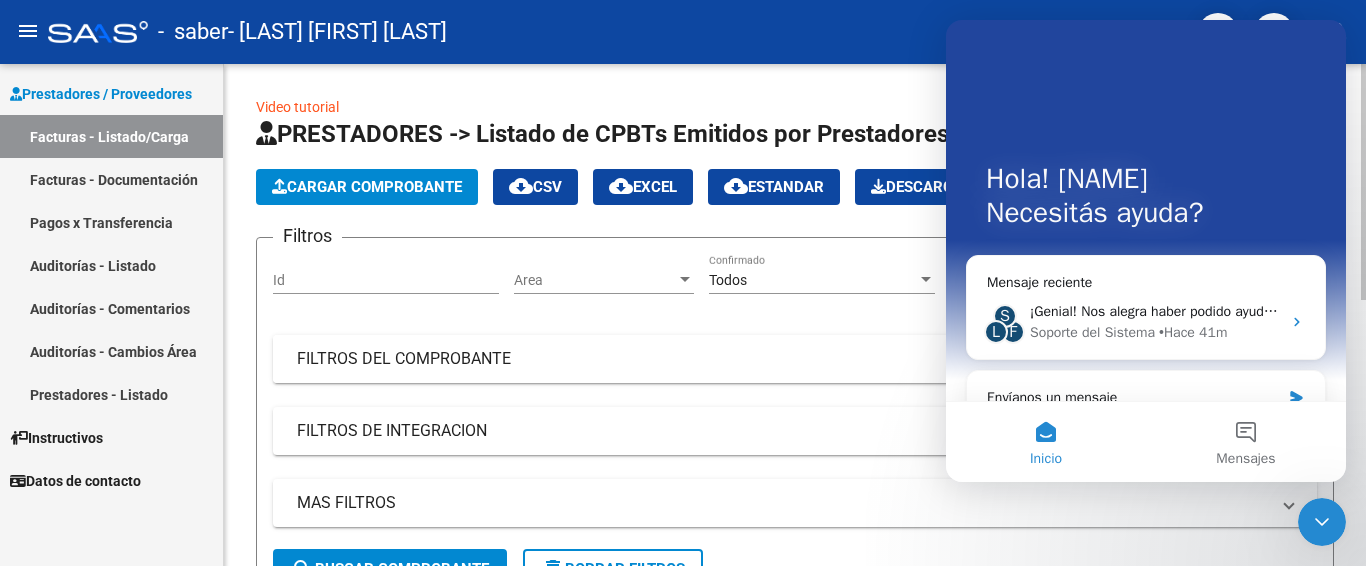 click on "FILTROS DEL COMPROBANTE" at bounding box center (795, 359) 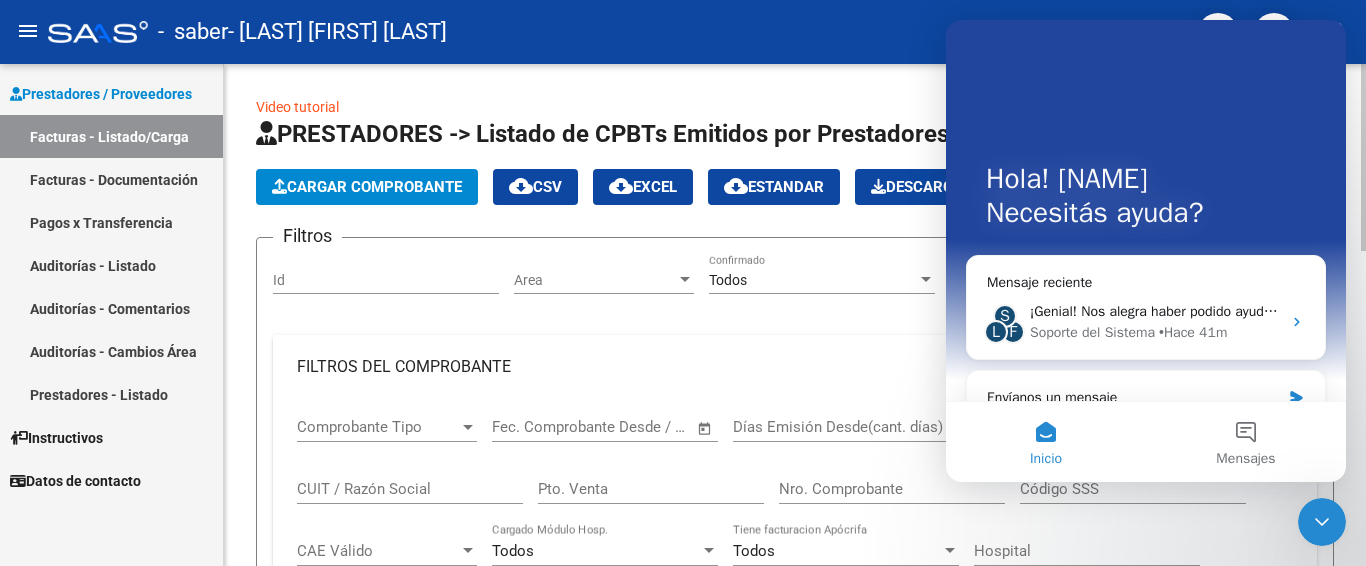 click on "Video tutorial" 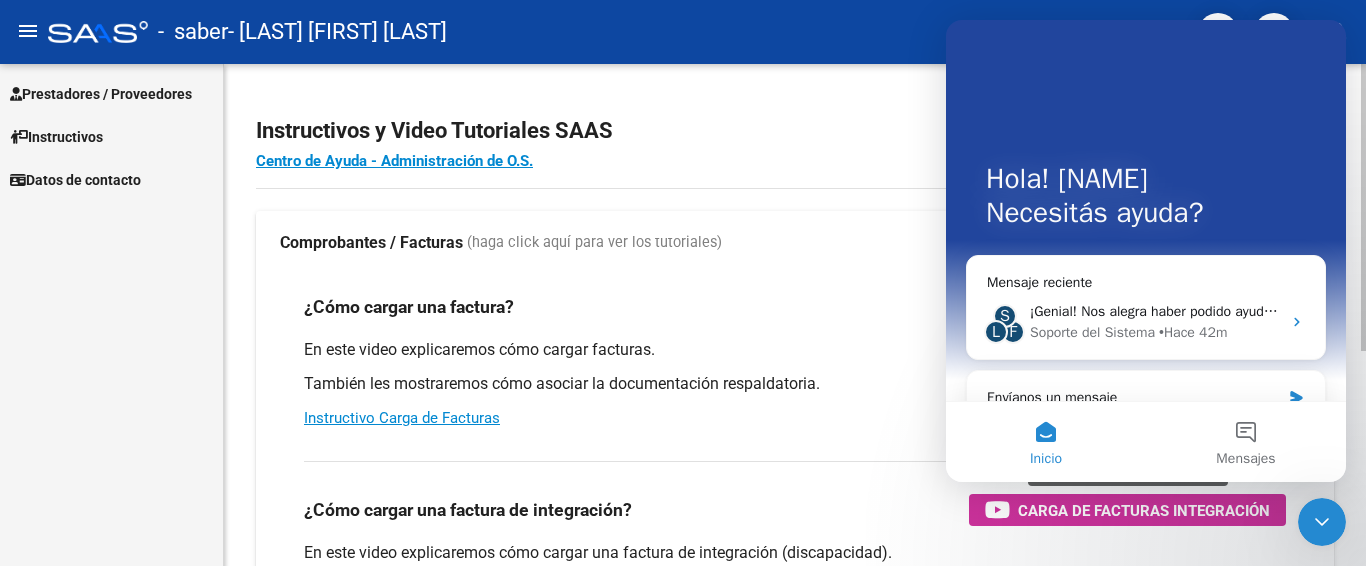 click on "Carga de Facturas Integración" at bounding box center (1144, 510) 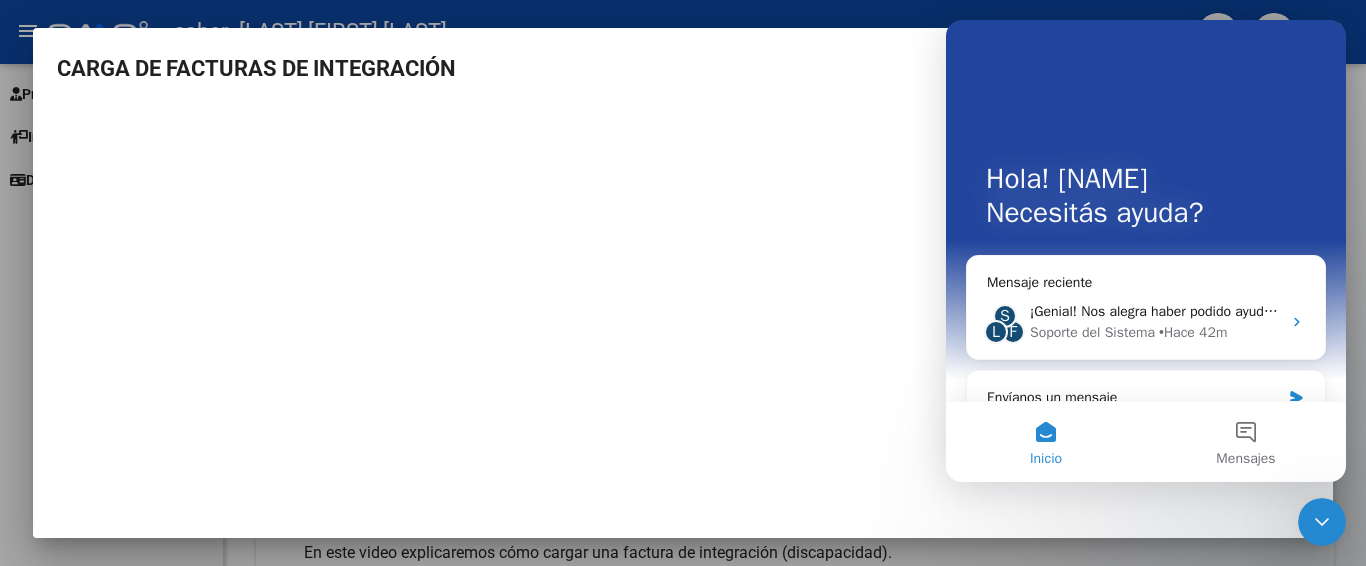 click 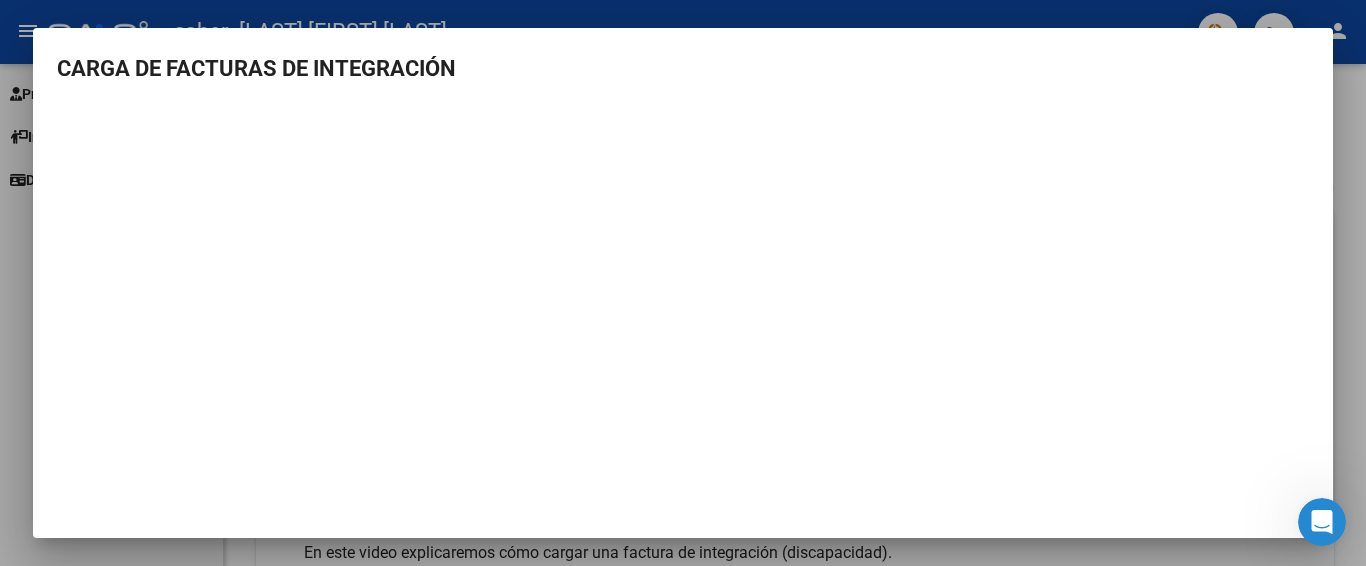 scroll, scrollTop: 0, scrollLeft: 0, axis: both 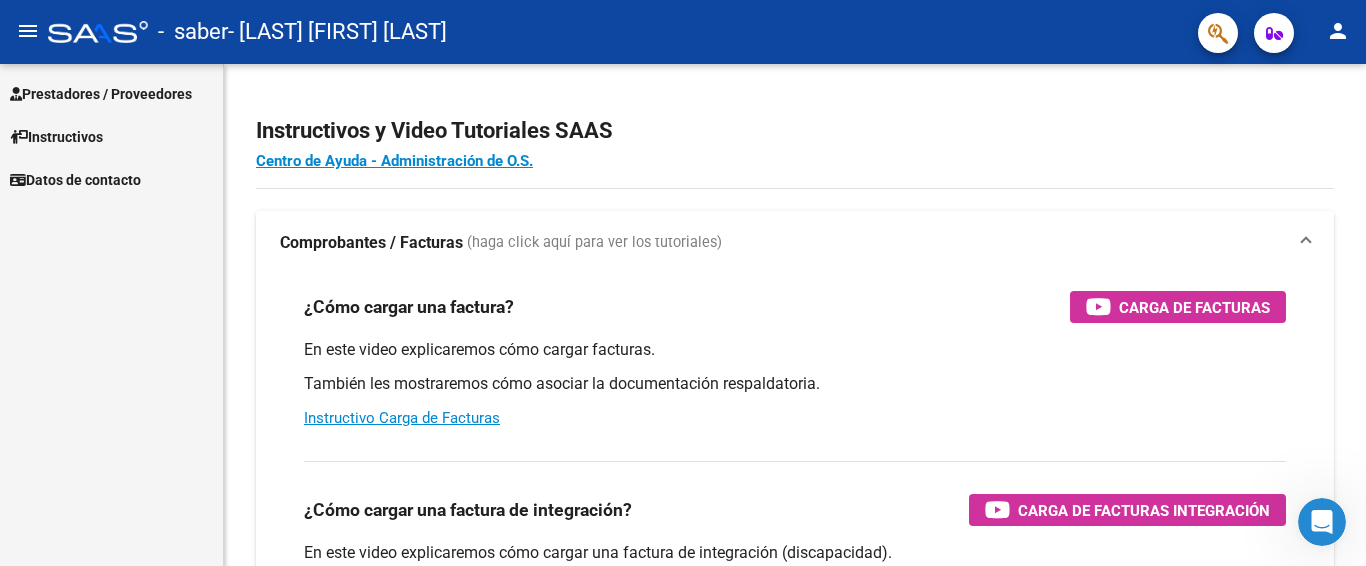 click on "Prestadores / Proveedores" at bounding box center [101, 94] 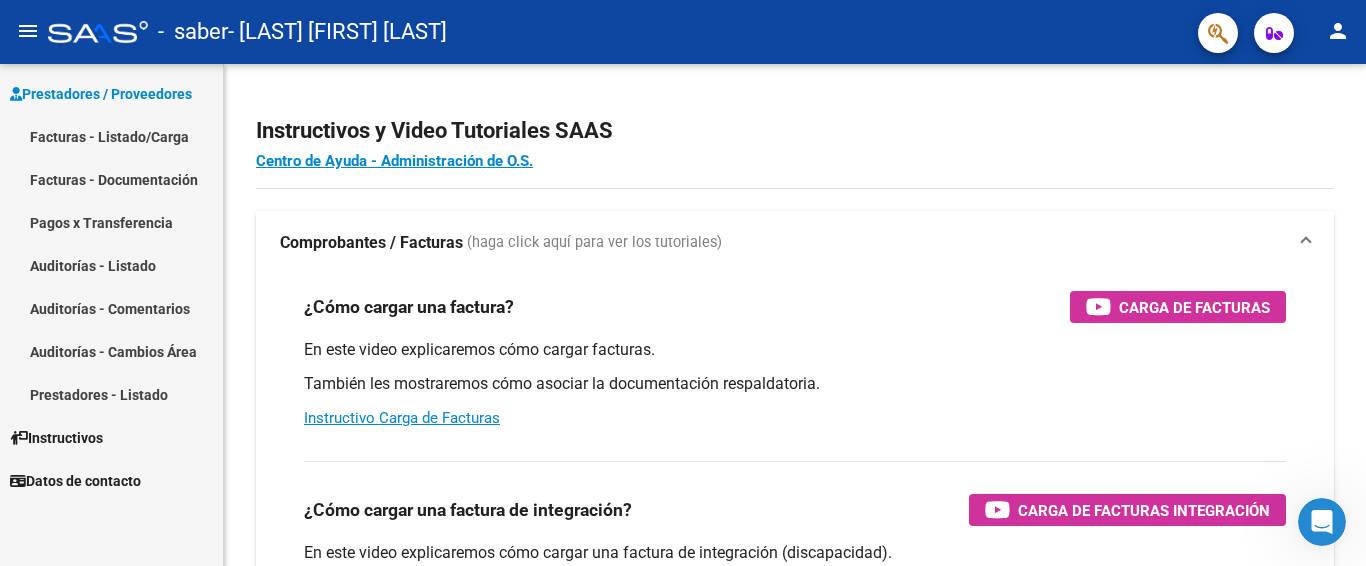 click on "Facturas - Documentación" at bounding box center [111, 179] 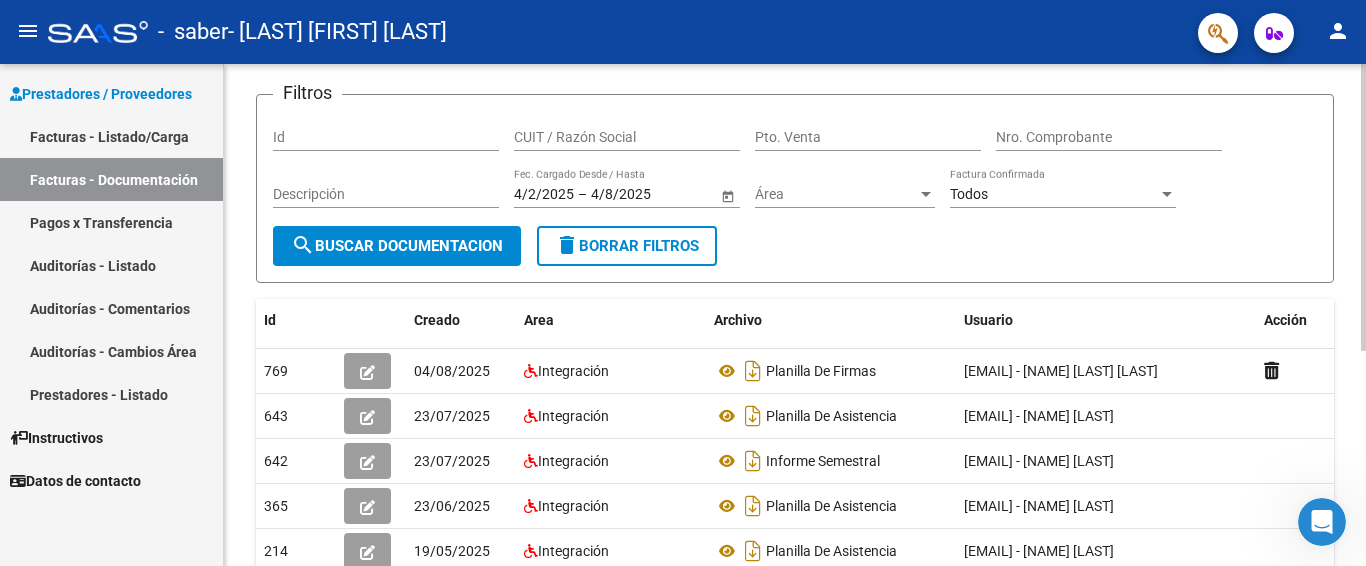 scroll, scrollTop: 152, scrollLeft: 0, axis: vertical 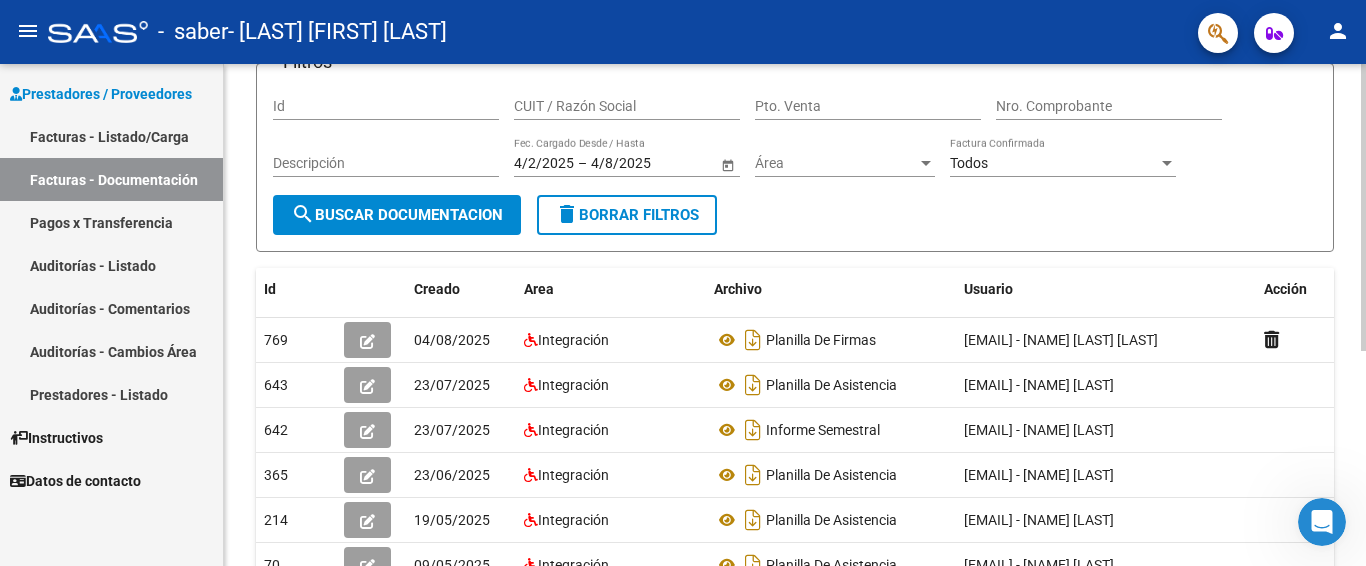 click 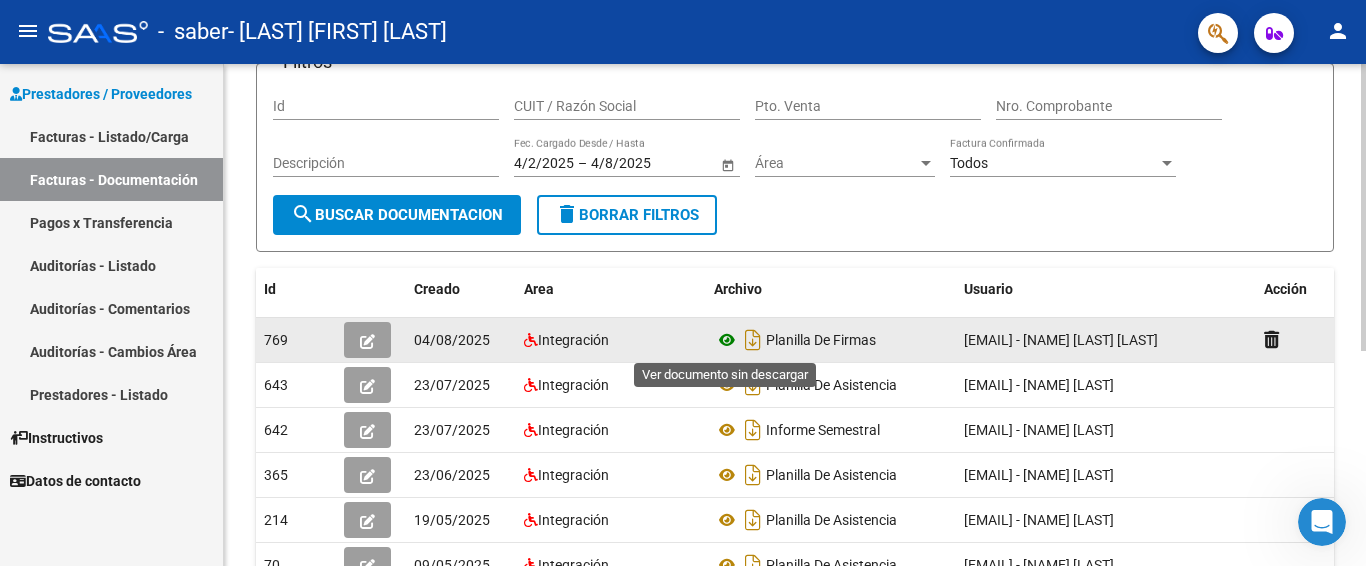 click 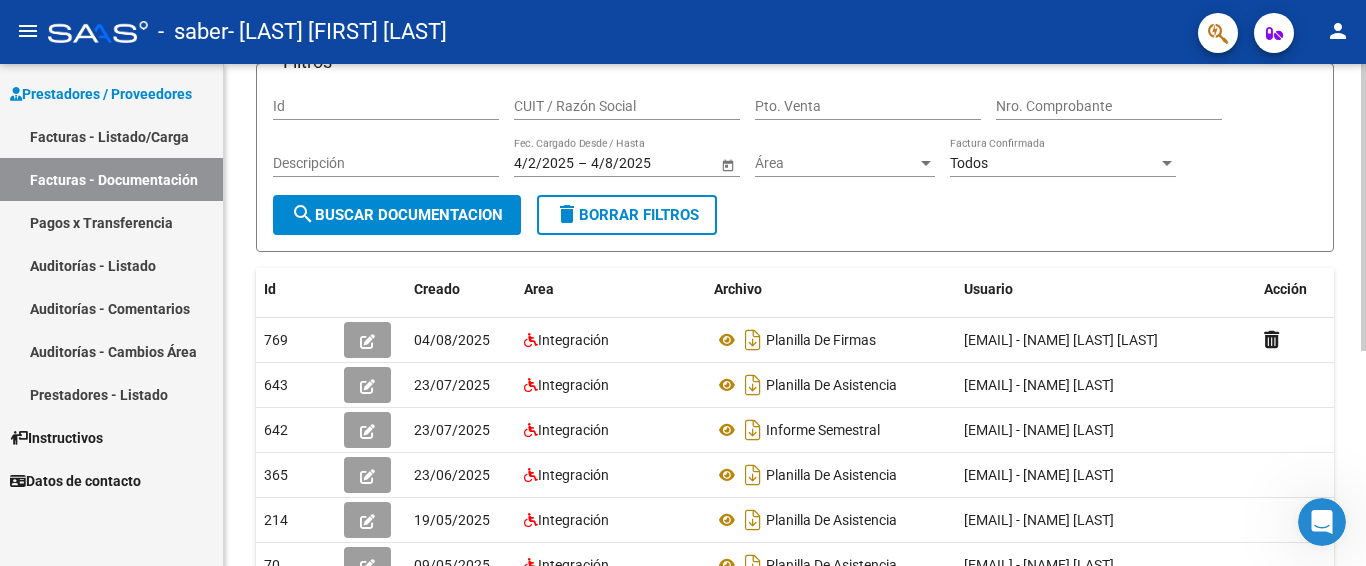 drag, startPoint x: 1360, startPoint y: 312, endPoint x: 1361, endPoint y: 432, distance: 120.004166 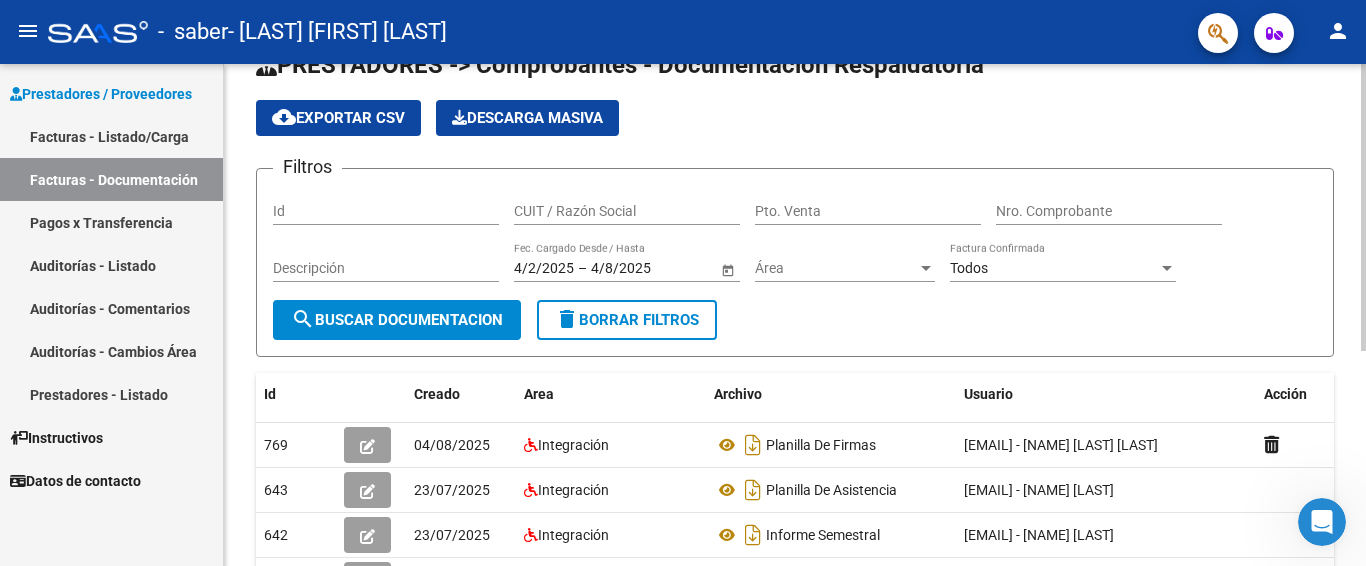 click 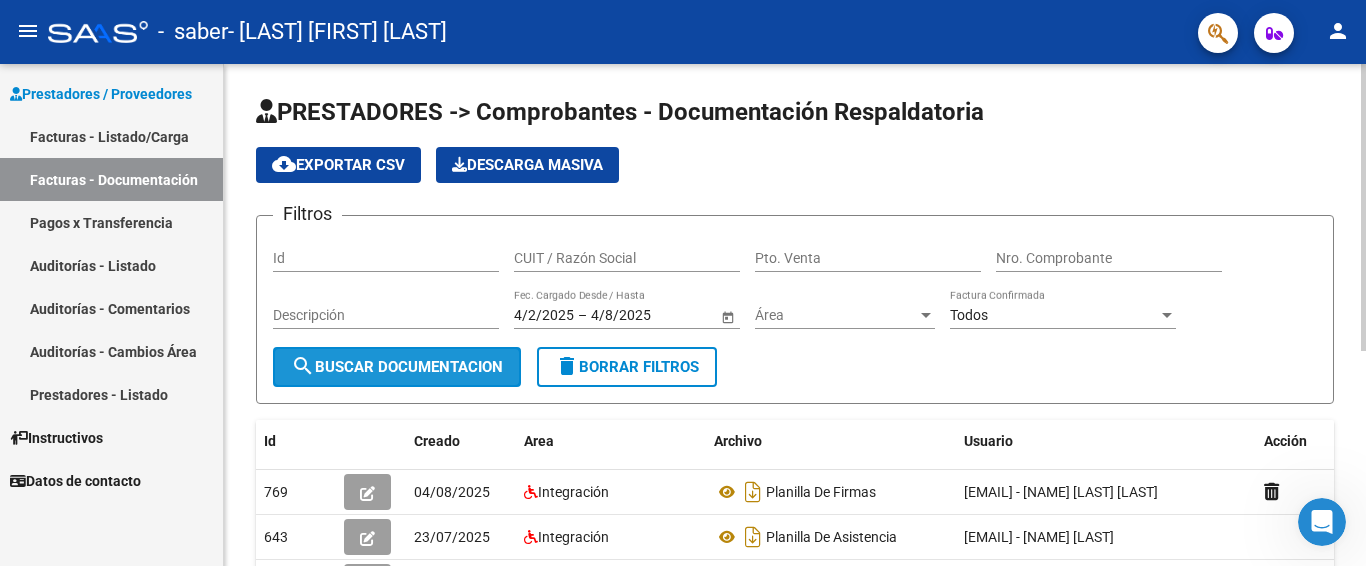 click on "search  Buscar Documentacion" 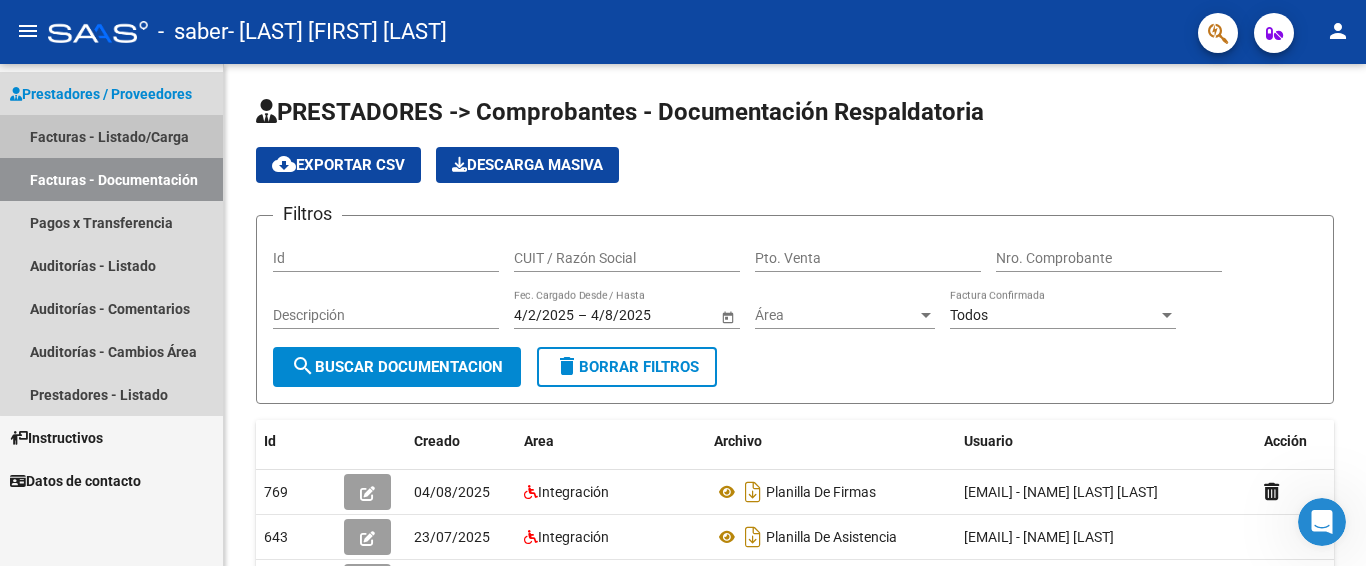 click on "Facturas - Listado/Carga" at bounding box center [111, 136] 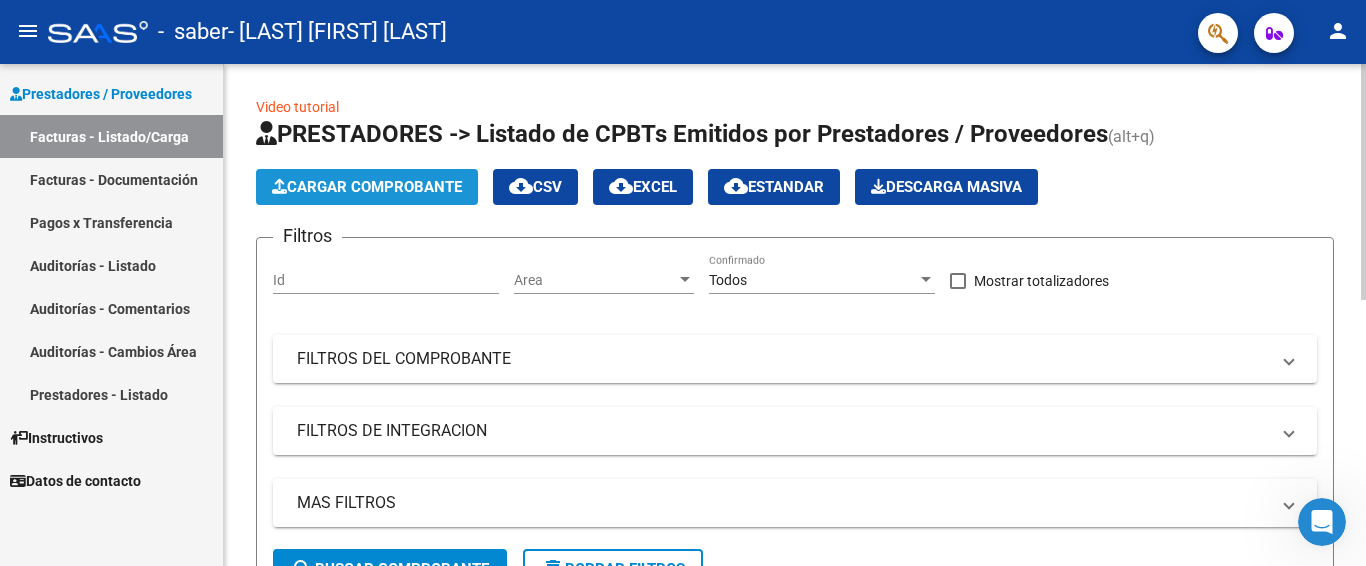 click on "Cargar Comprobante" 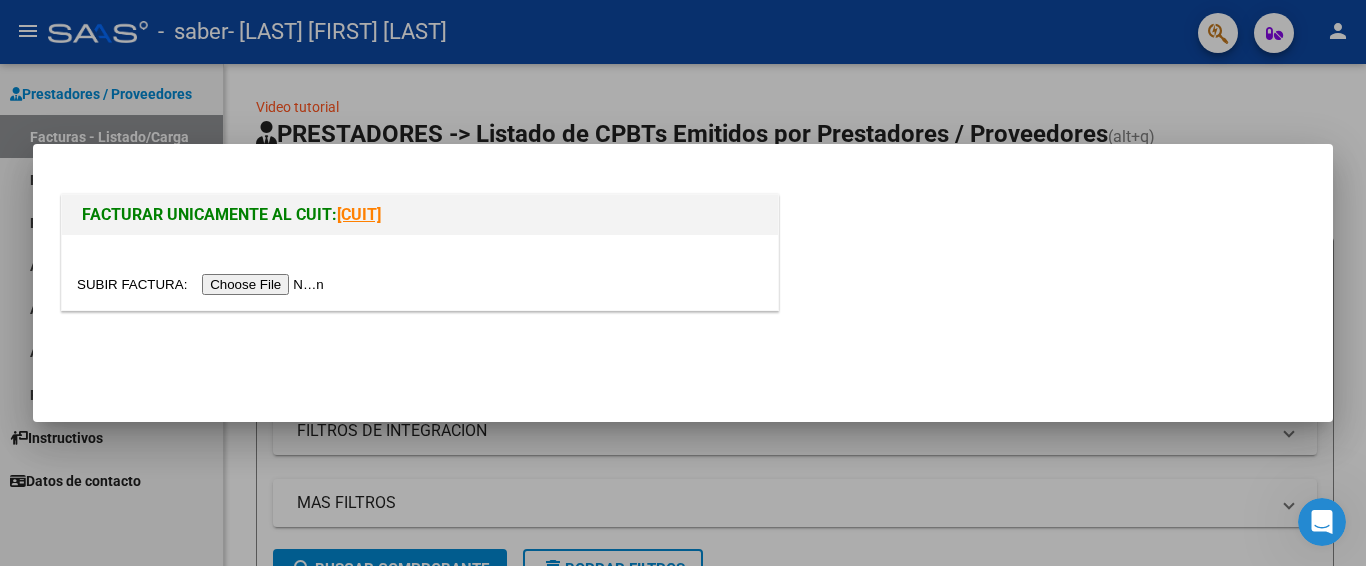 click at bounding box center (420, 272) 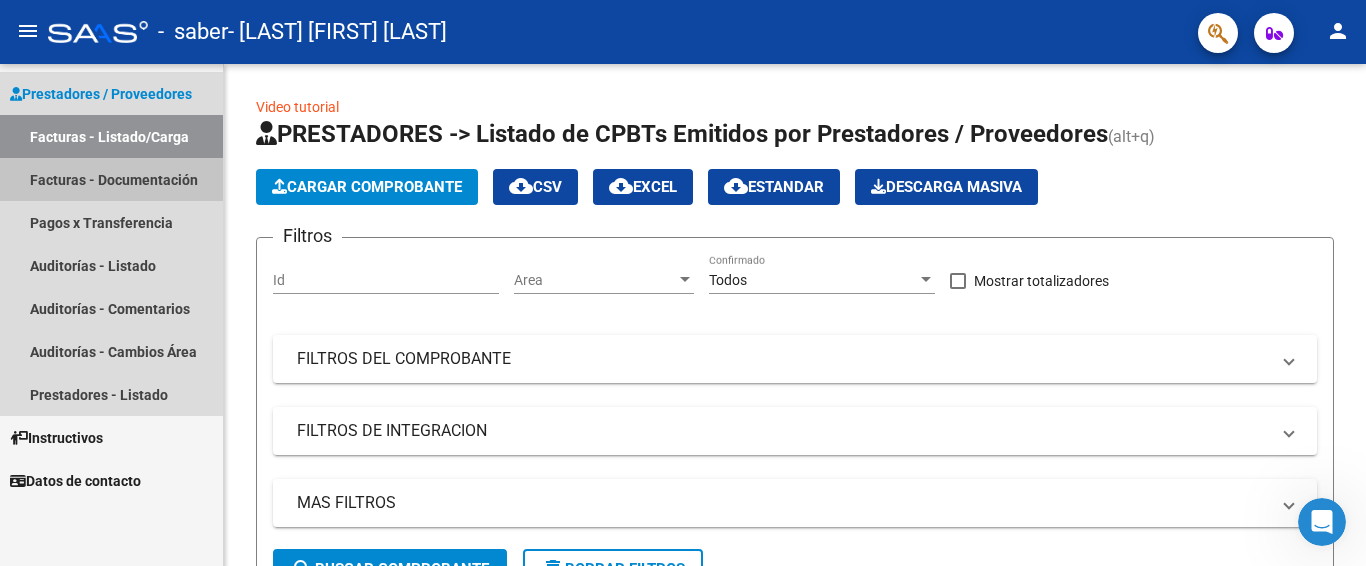 click on "Facturas - Documentación" at bounding box center (111, 179) 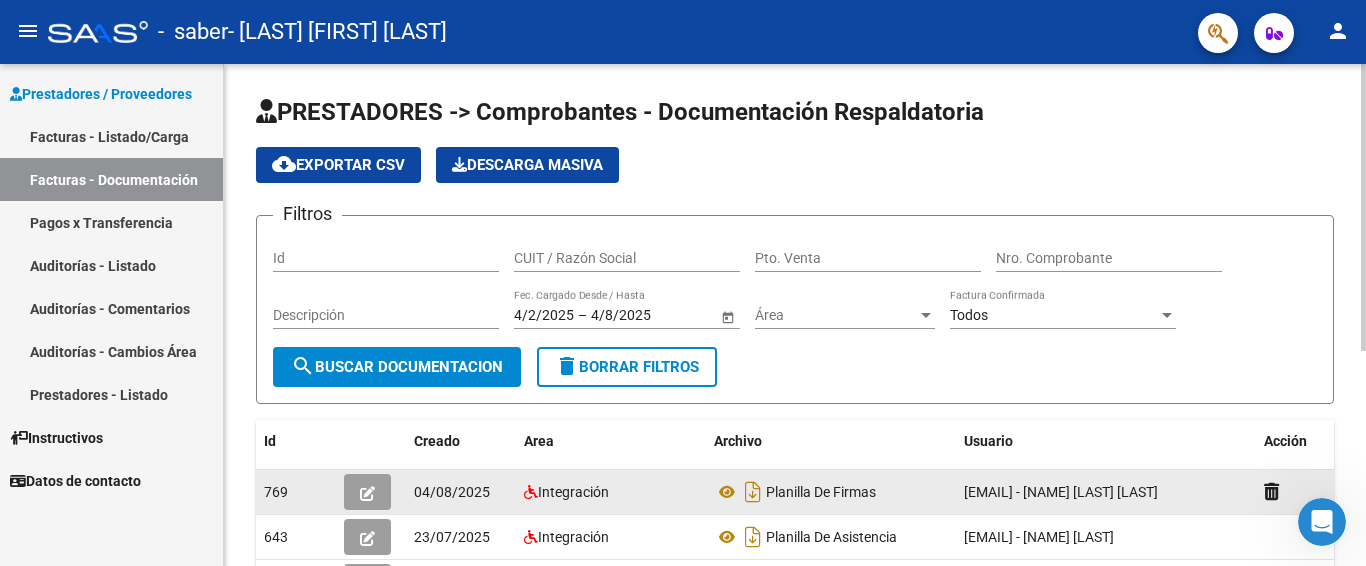 click 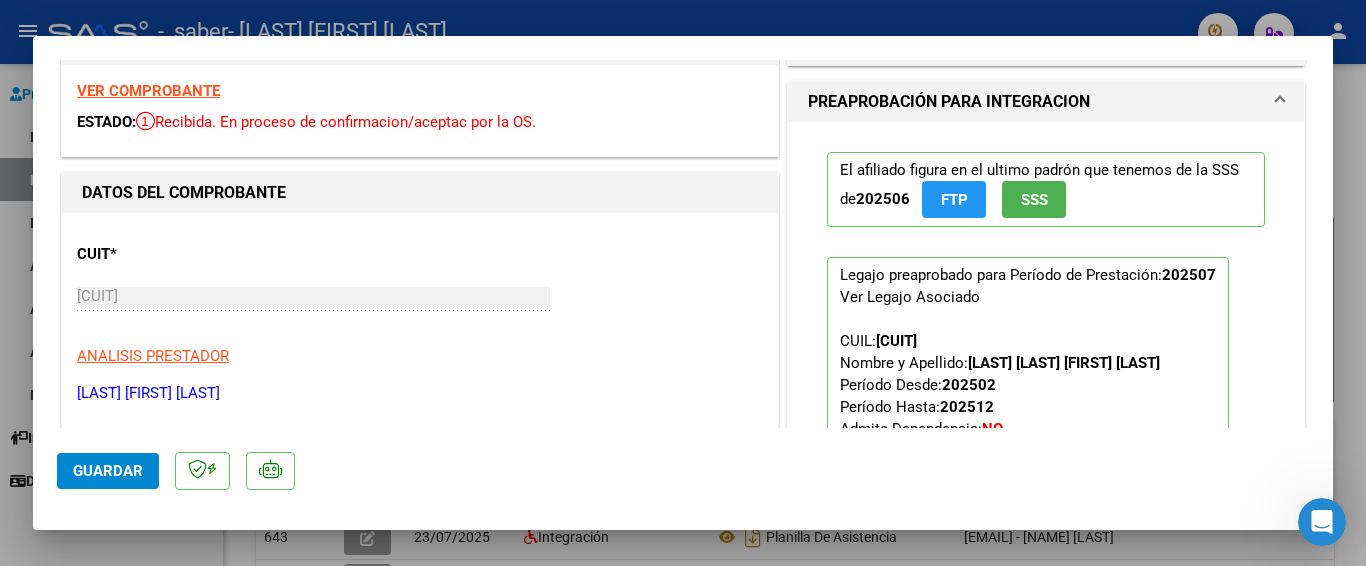 scroll, scrollTop: 0, scrollLeft: 0, axis: both 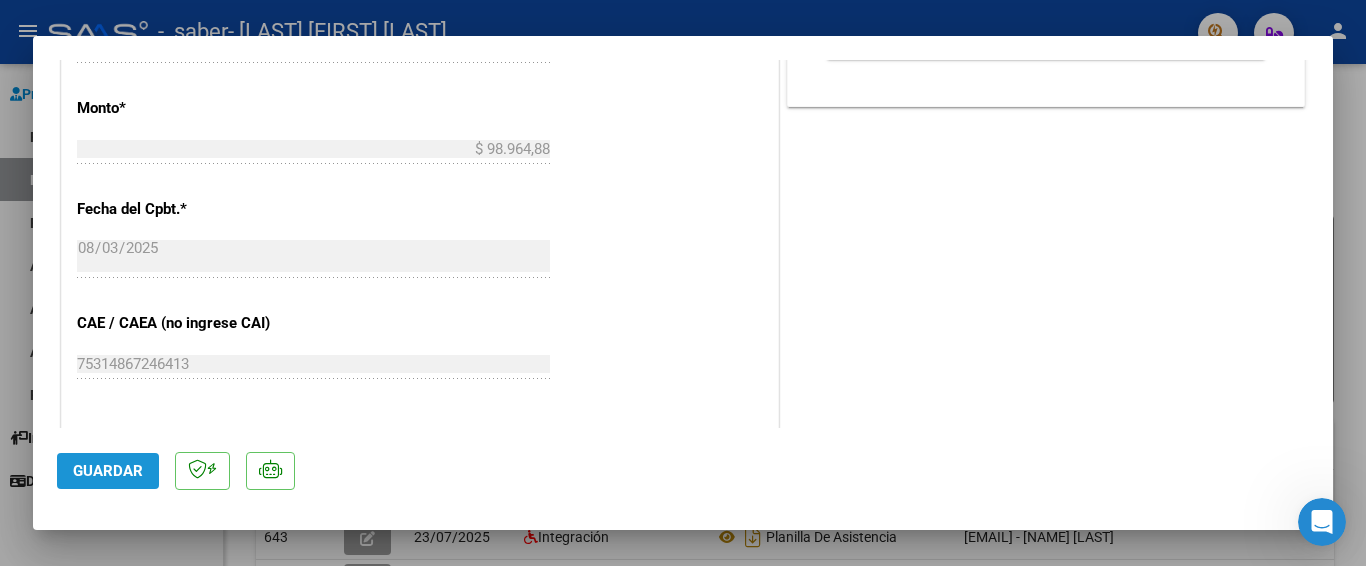 click on "Guardar" 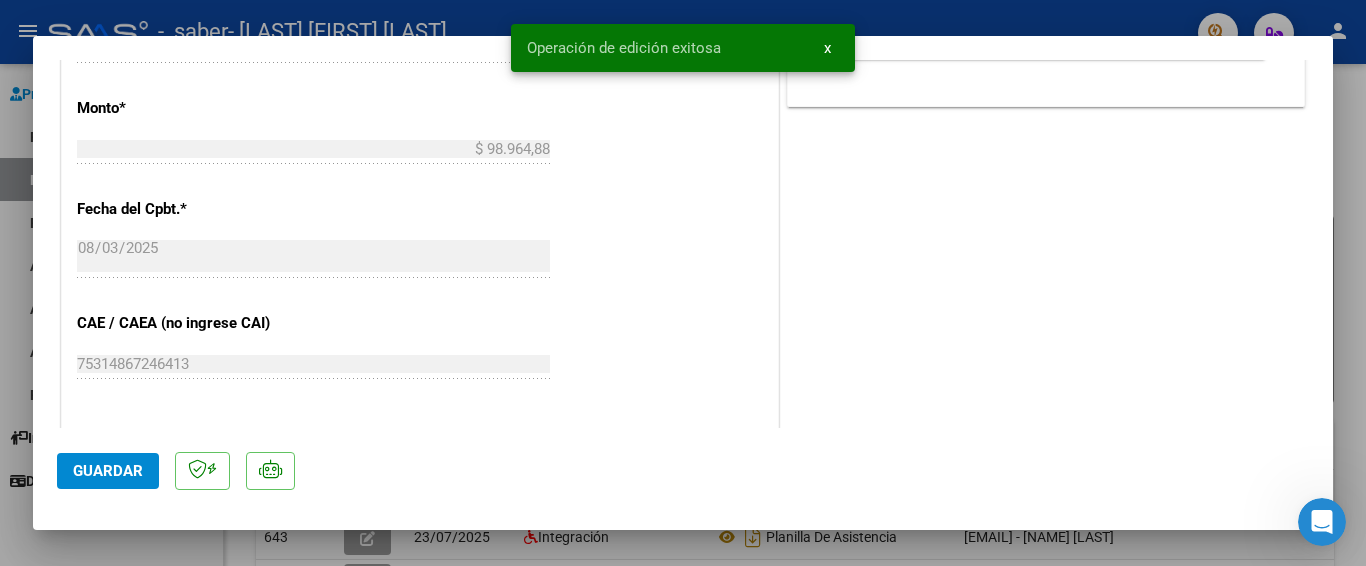 click at bounding box center [683, 283] 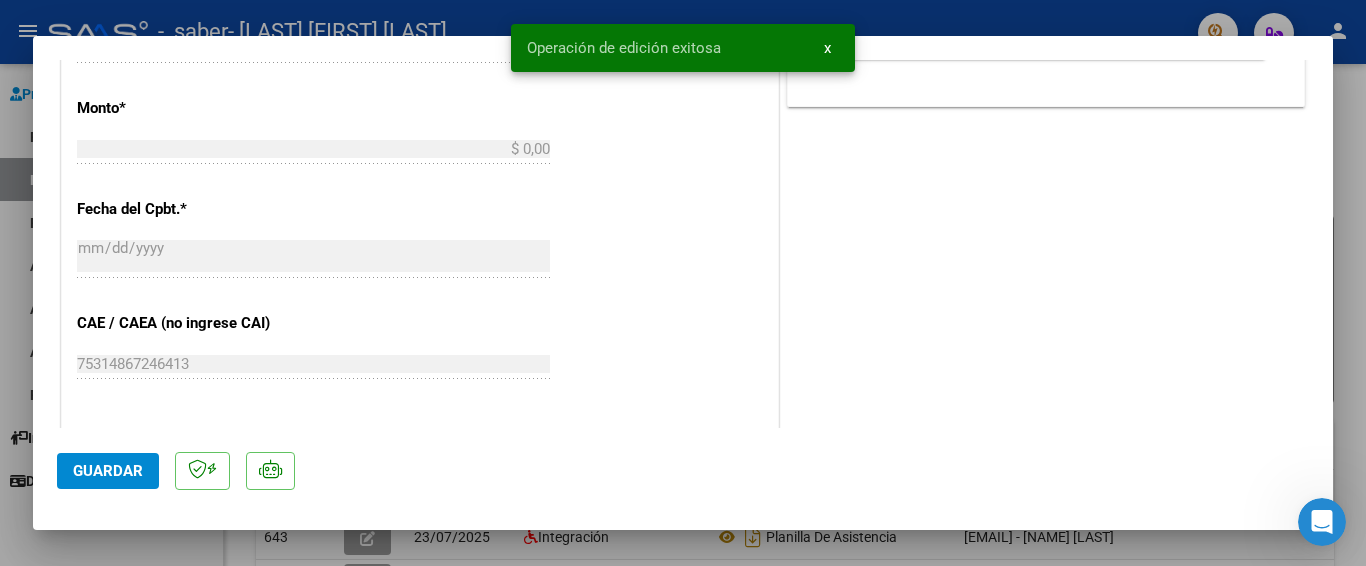 type 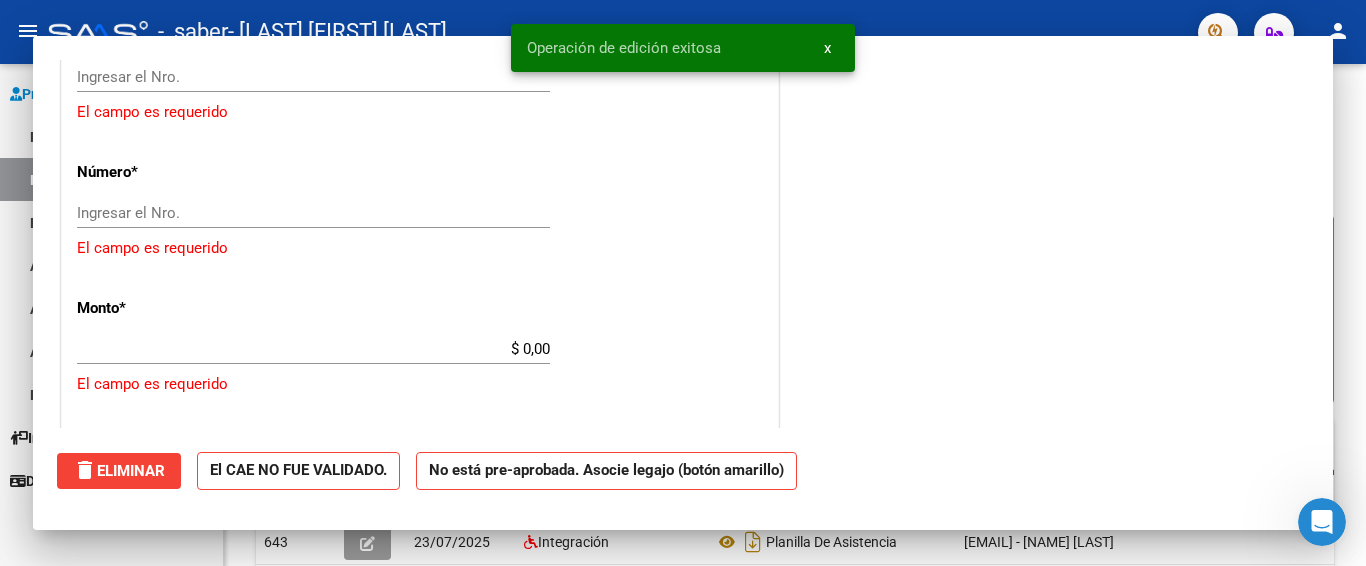 scroll, scrollTop: 1162, scrollLeft: 0, axis: vertical 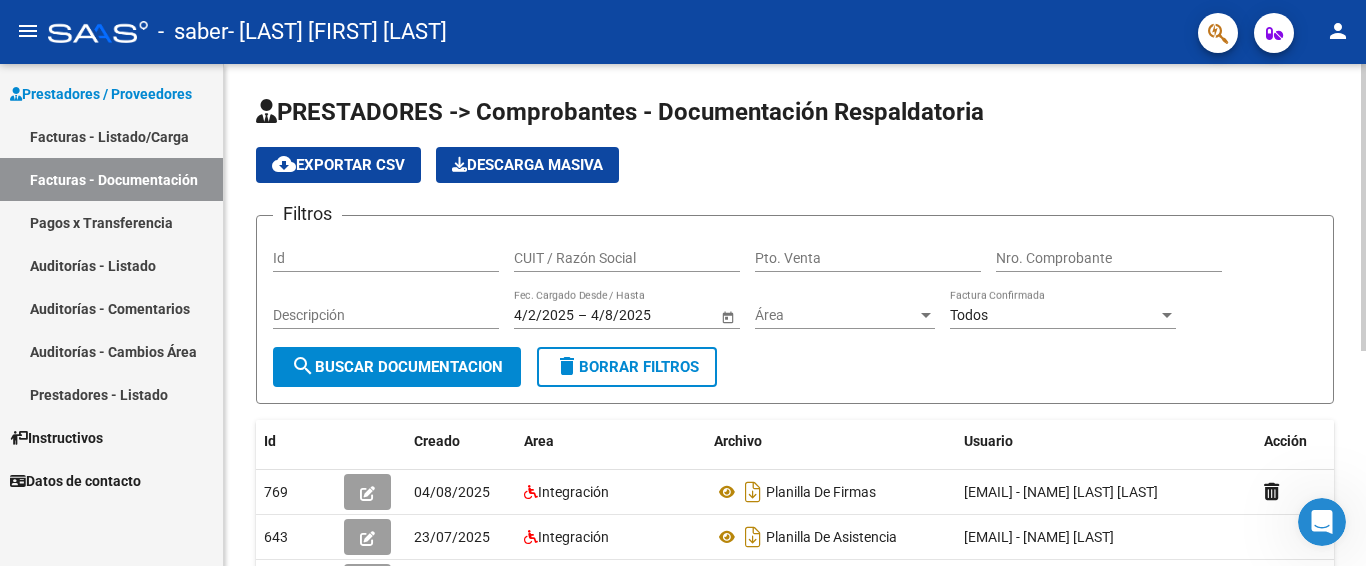 click 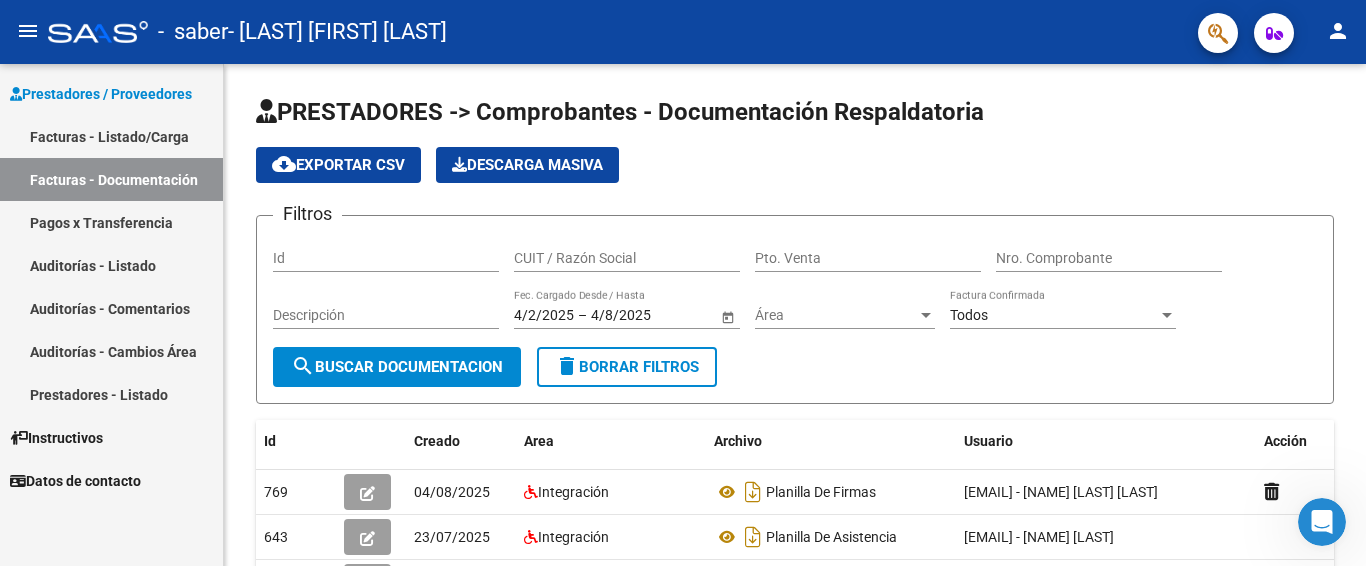 click on "Pagos x Transferencia" at bounding box center [111, 222] 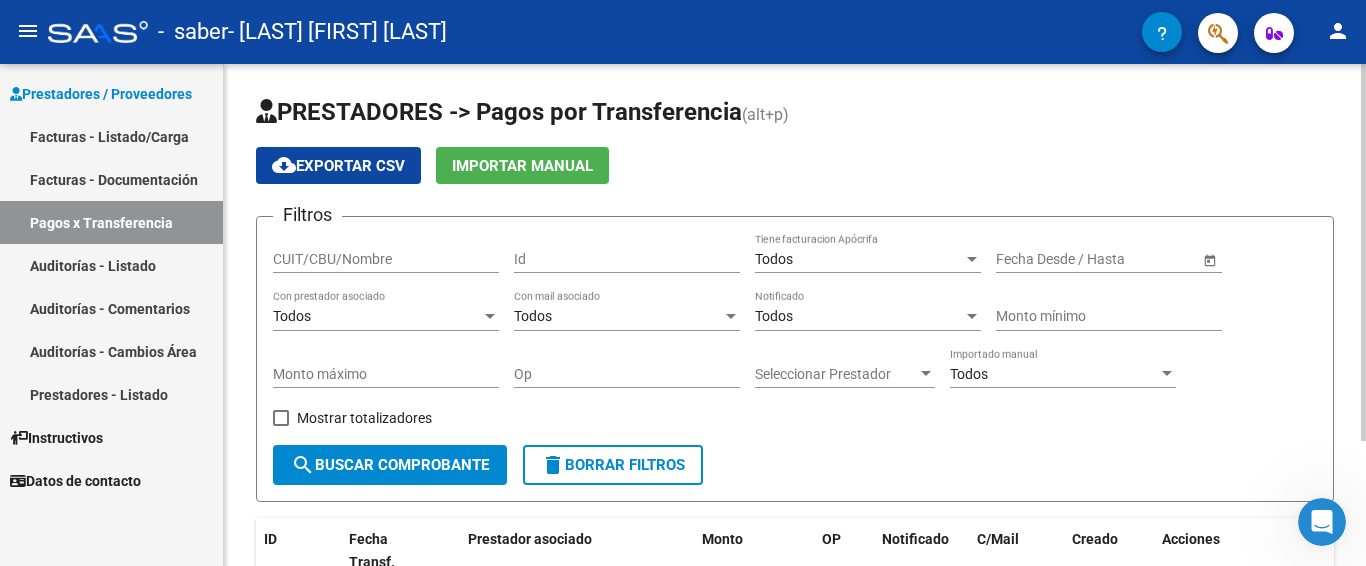 drag, startPoint x: 1359, startPoint y: 237, endPoint x: 1365, endPoint y: 367, distance: 130.13838 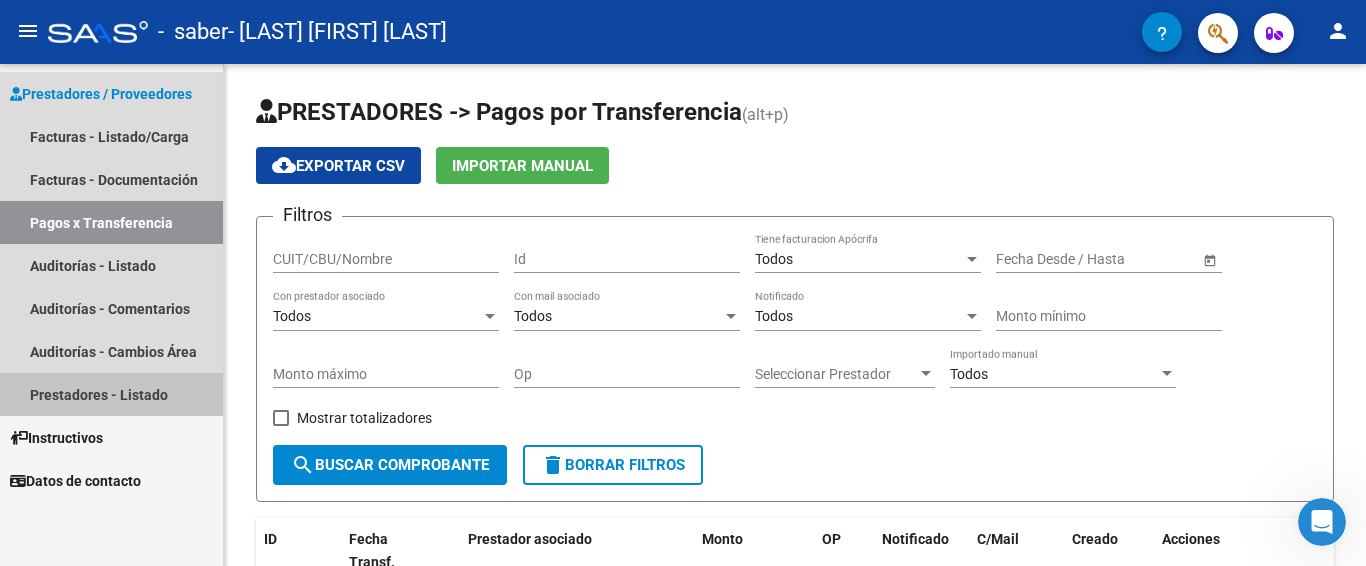 click on "Prestadores - Listado" at bounding box center [111, 394] 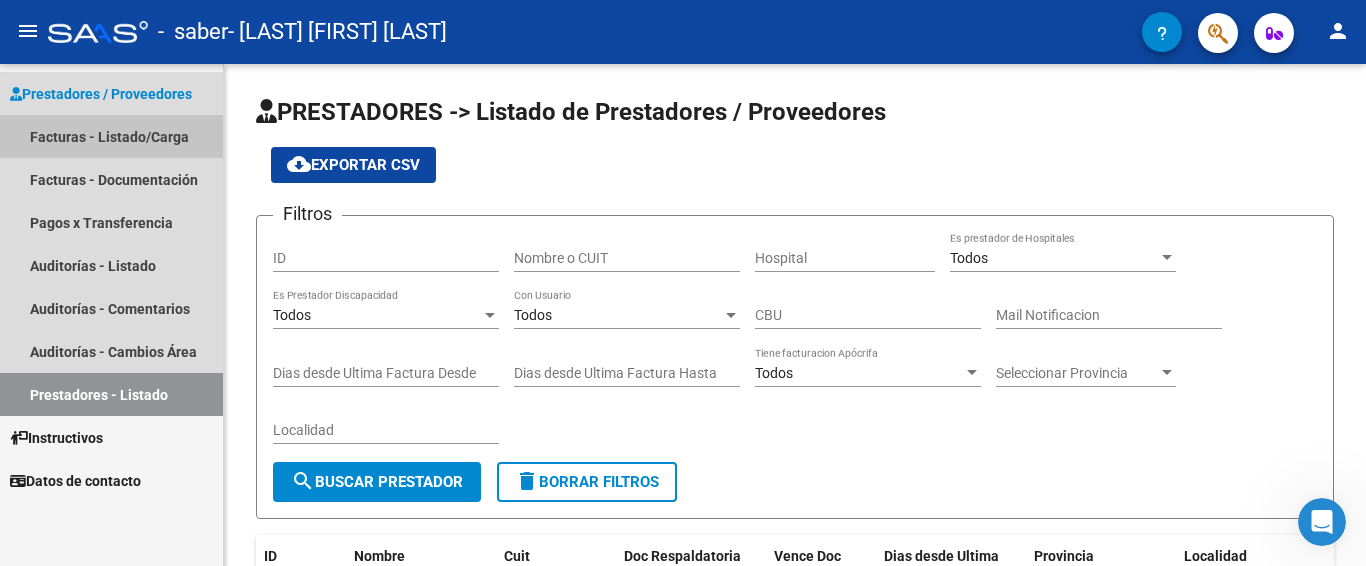 click on "Facturas - Listado/Carga" at bounding box center (111, 136) 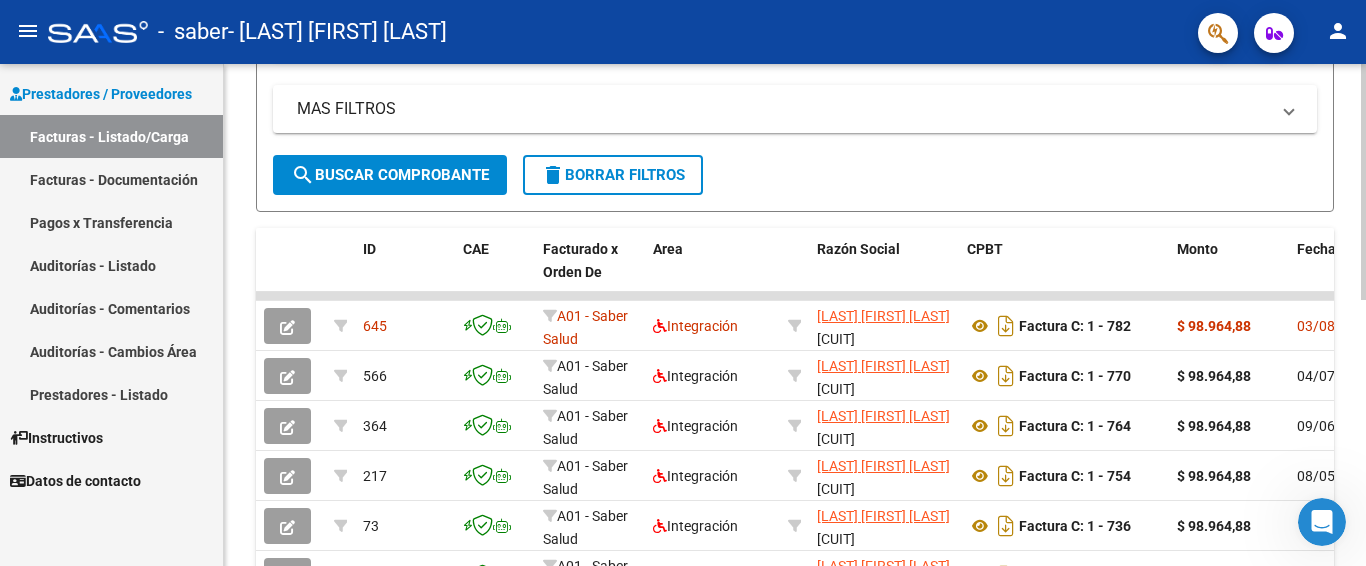 click on "Video tutorial   PRESTADORES -> Listado de CPBTs Emitidos por Prestadores / Proveedores (alt+q)   Cargar Comprobante
cloud_download  CSV  cloud_download  EXCEL  cloud_download  Estandar   Descarga Masiva
Filtros Id Area Area Todos Confirmado   Mostrar totalizadores   FILTROS DEL COMPROBANTE  Comprobante Tipo Comprobante Tipo Start date – End date Fec. Comprobante Desde / Hasta Días Emisión Desde(cant. días) Días Emisión Hasta(cant. días) CUIT / Razón Social Pto. Venta Nro. Comprobante Código SSS CAE Válido CAE Válido Todos Cargado Módulo Hosp. Todos Tiene facturacion Apócrifa Hospital Refes  FILTROS DE INTEGRACION  Período De Prestación Campos del Archivo de Rendición Devuelto x SSS (dr_envio) Todos Rendido x SSS (dr_envio) Tipo de Registro Tipo de Registro Período Presentación Período Presentación Campos del Legajo Asociado (preaprobación) Afiliado Legajo (cuil/nombre) Todos Solo facturas preaprobadas  MAS FILTROS  Todos Con Doc. Respaldatoria Todos Con Trazabilidad Todos – – 1" 